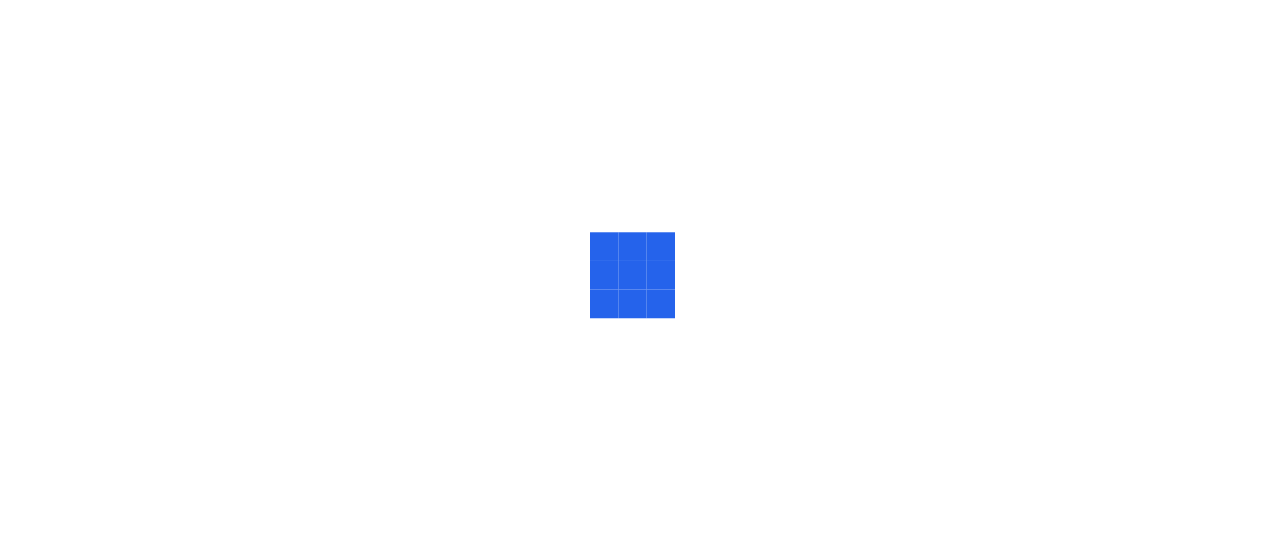 scroll, scrollTop: 0, scrollLeft: 0, axis: both 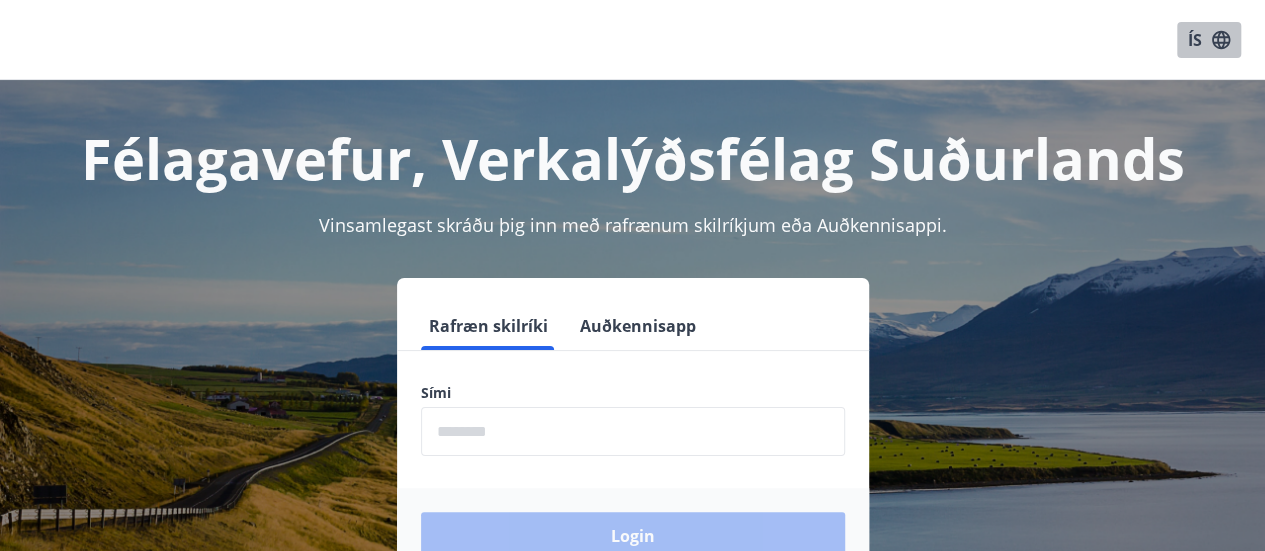 click 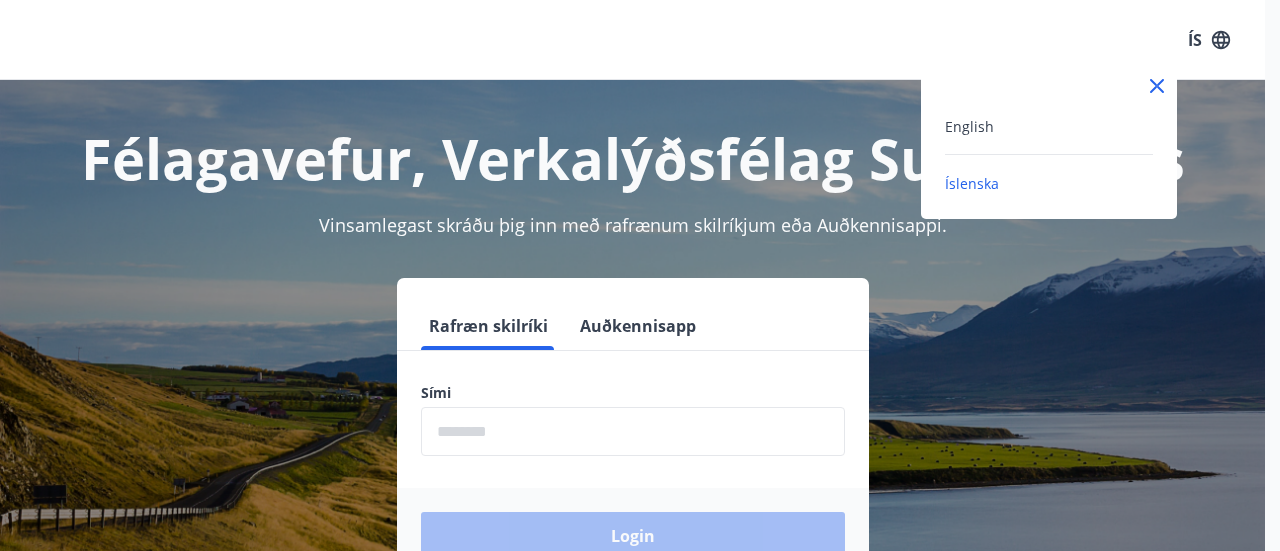 click on "English" at bounding box center [1049, 126] 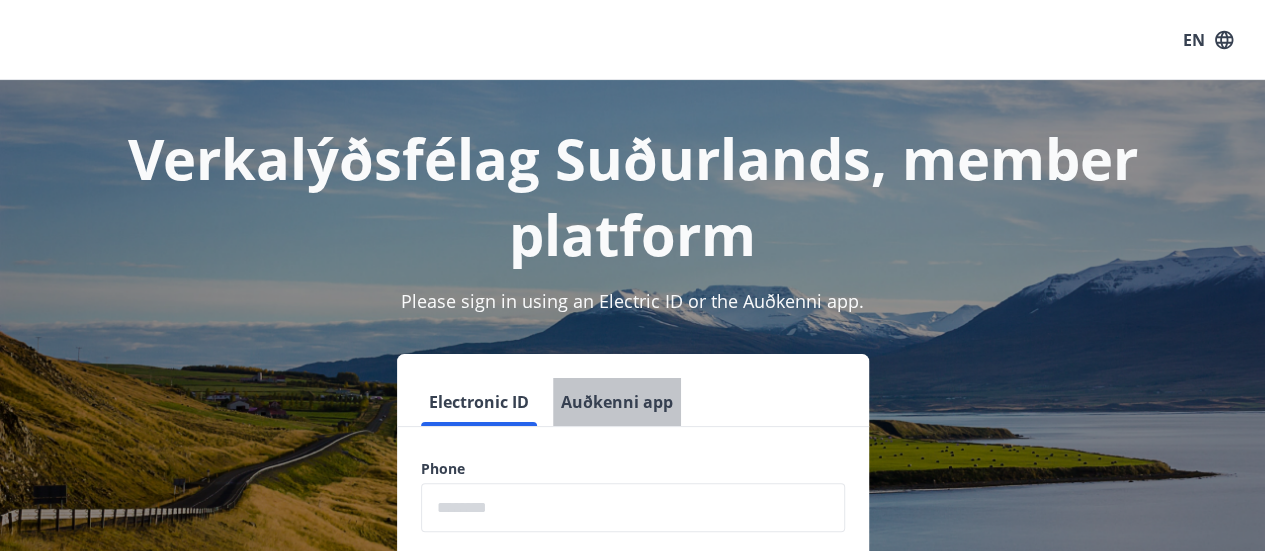 click on "Auðkenni app" at bounding box center [617, 402] 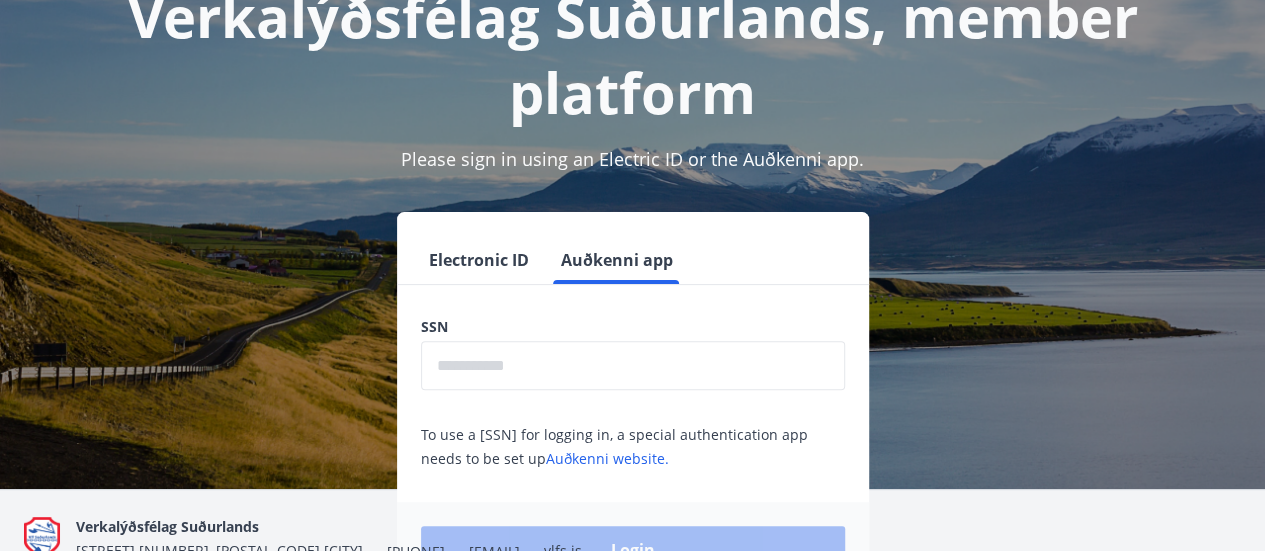 scroll, scrollTop: 149, scrollLeft: 0, axis: vertical 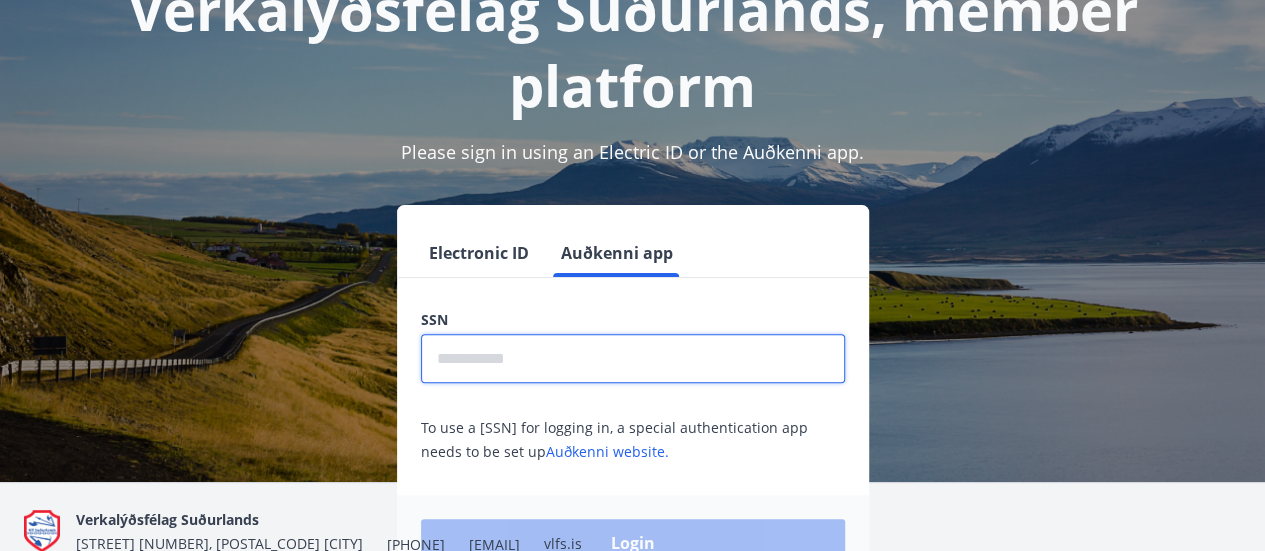 click at bounding box center [633, 358] 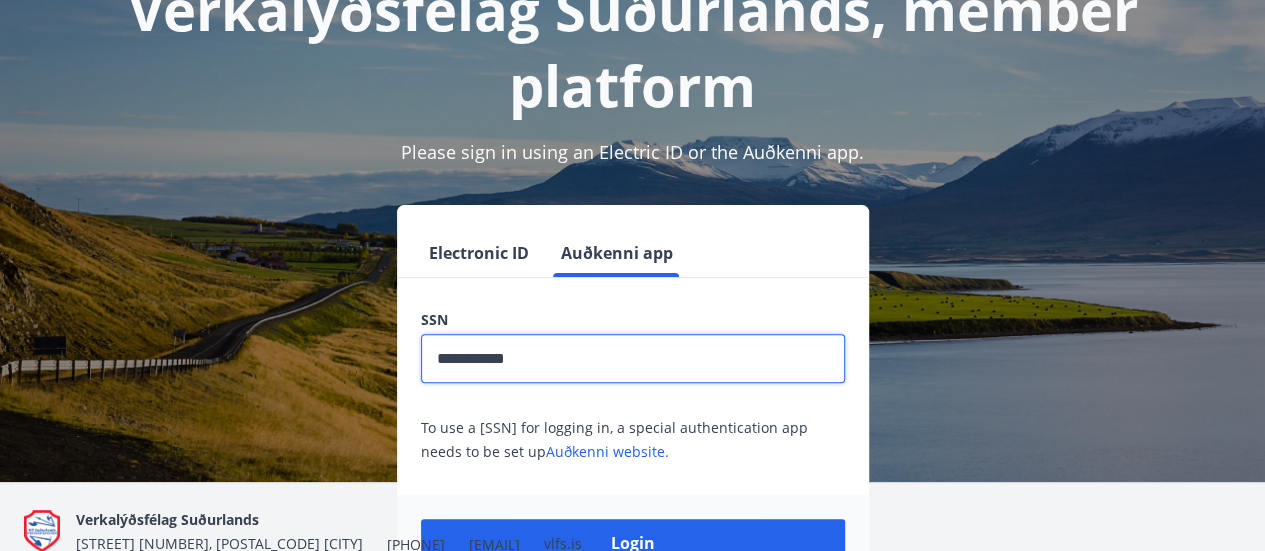 type on "**********" 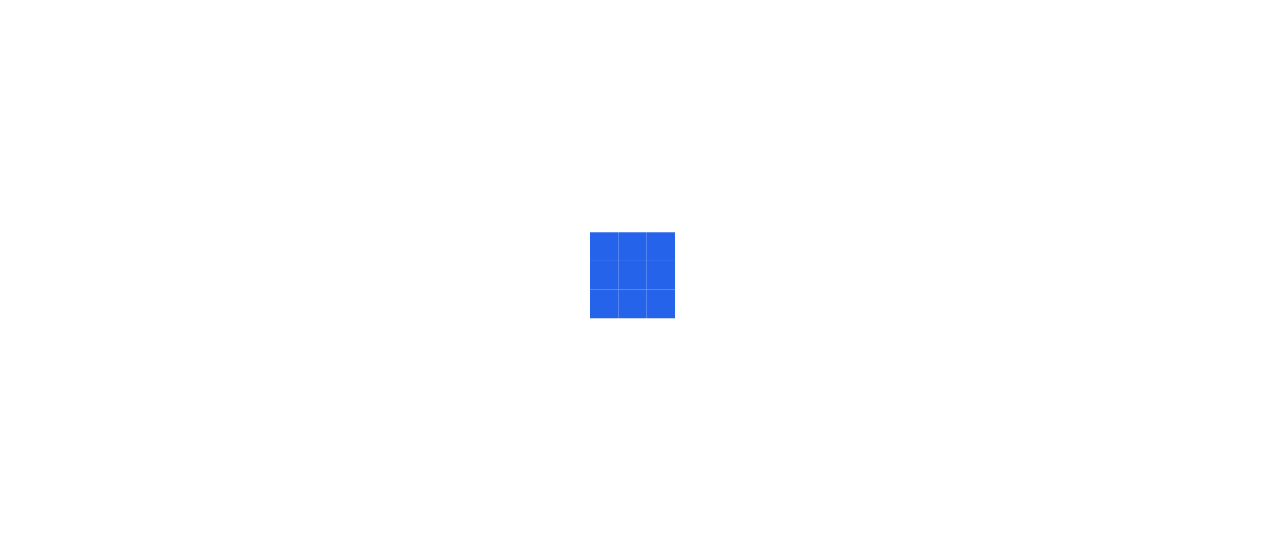 scroll, scrollTop: 0, scrollLeft: 0, axis: both 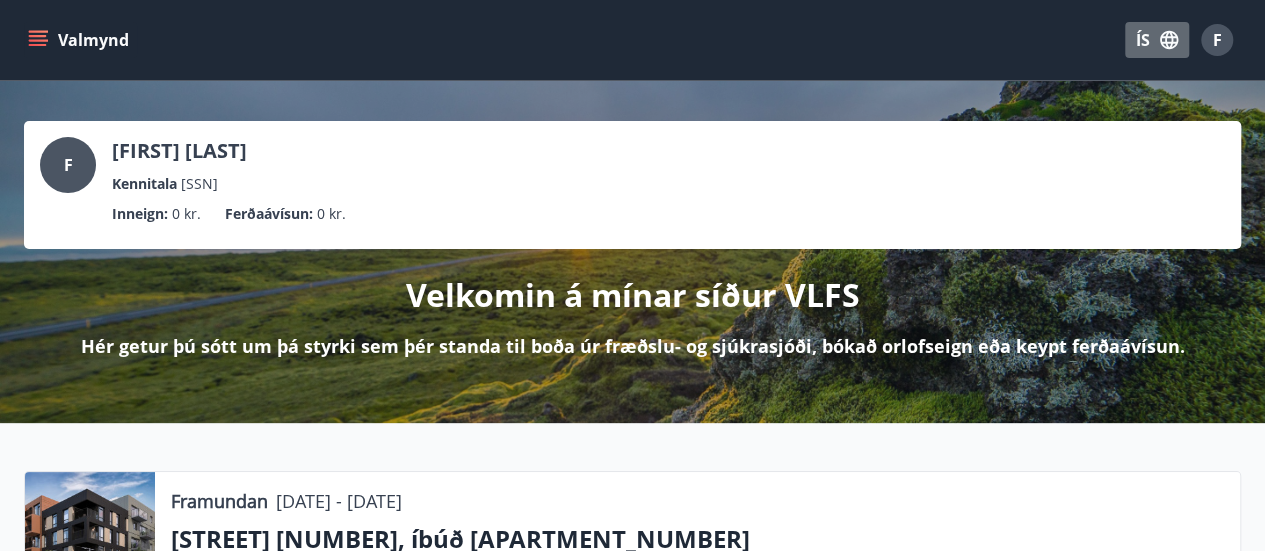 click on "ÍS" at bounding box center (1157, 40) 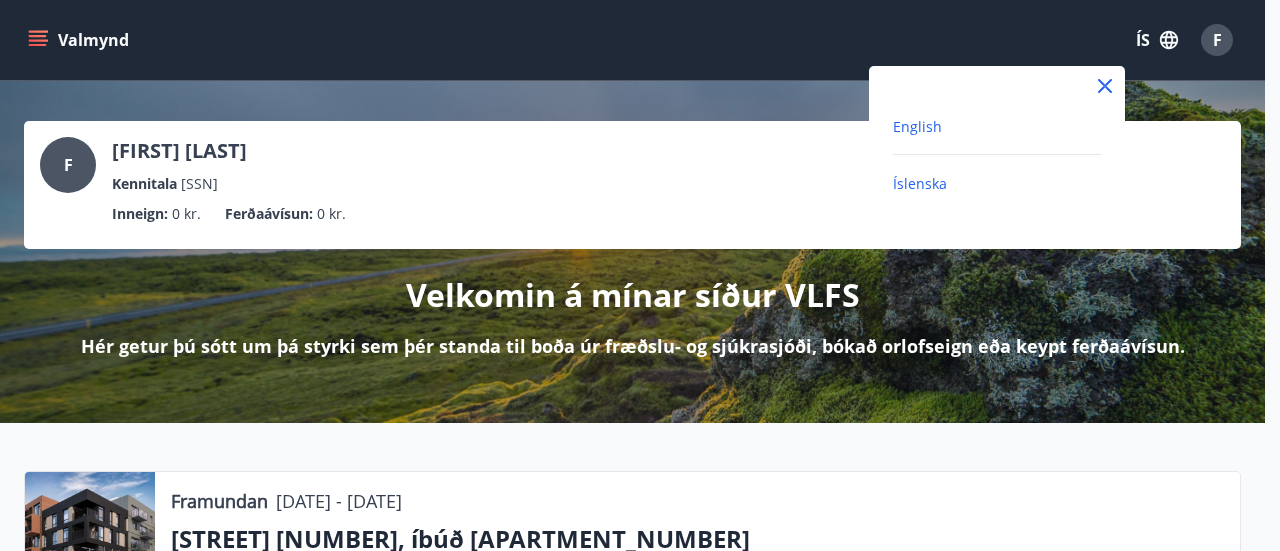 click on "English" at bounding box center [917, 126] 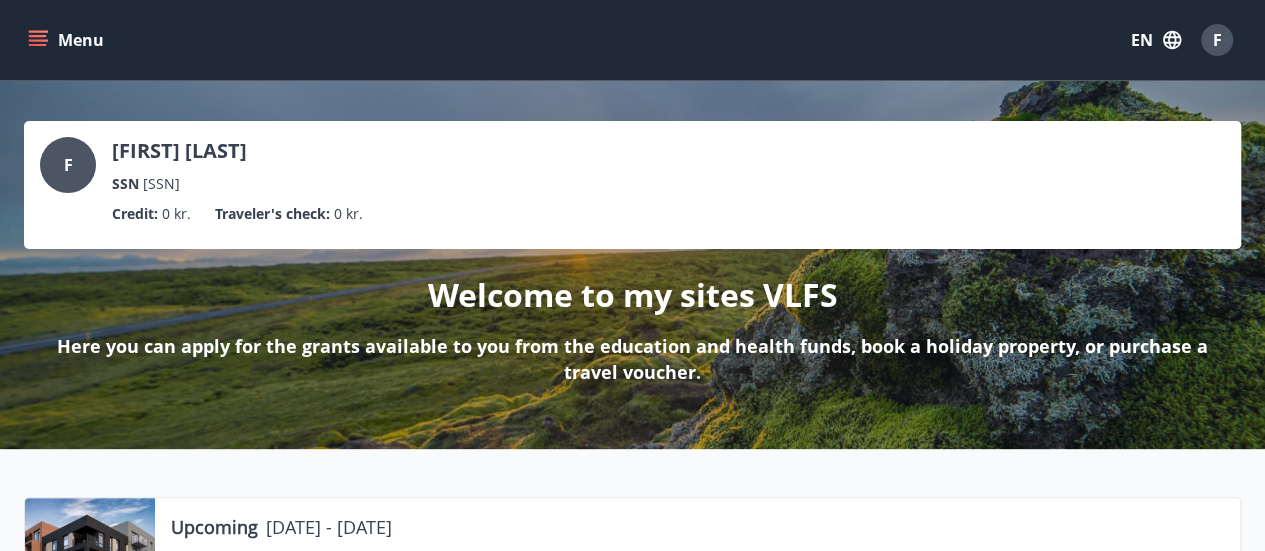 click on "F" at bounding box center [1217, 40] 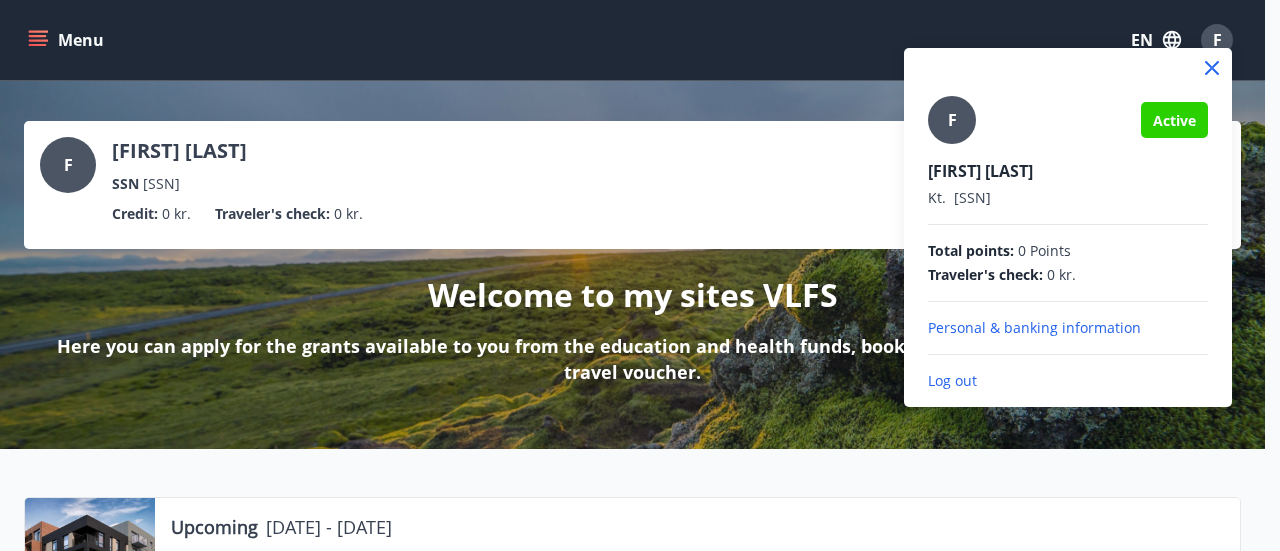 click at bounding box center (640, 275) 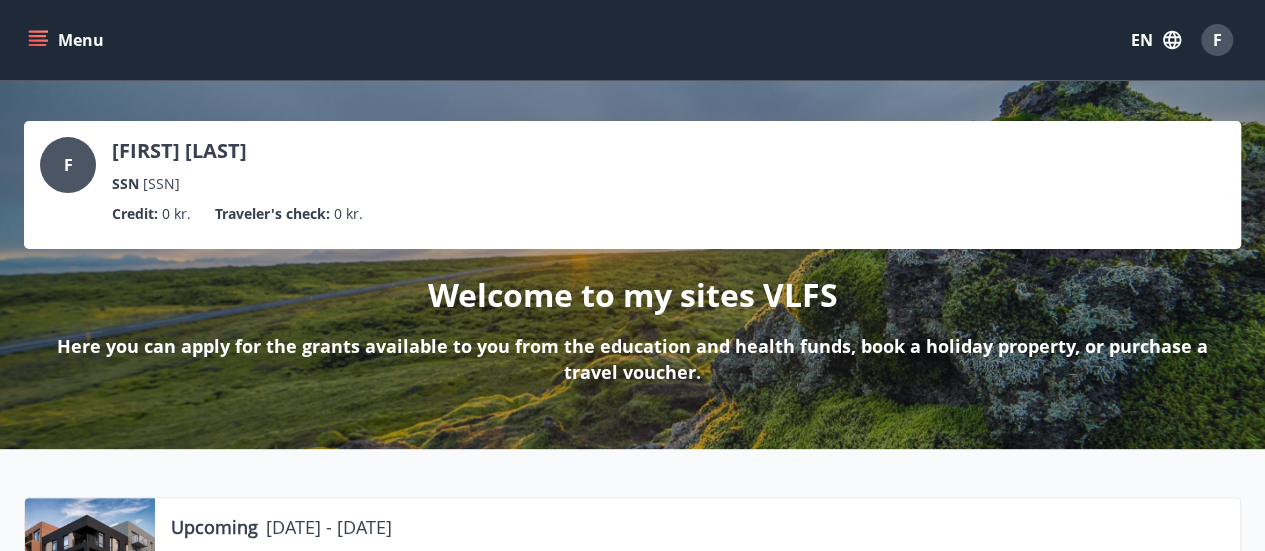 click 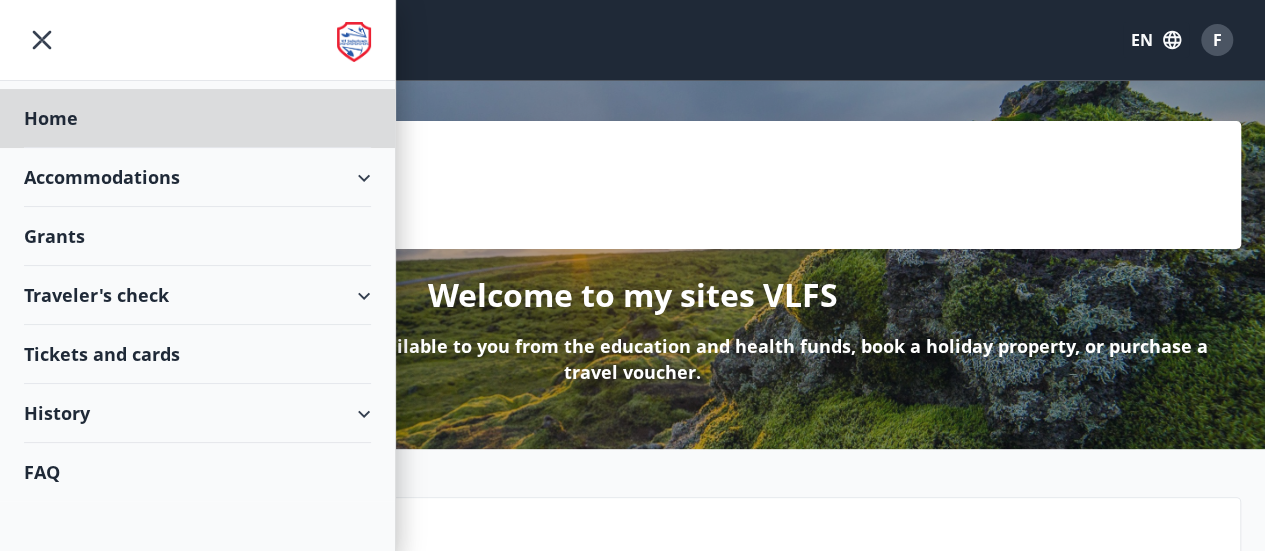 click on "Grants" at bounding box center (197, 118) 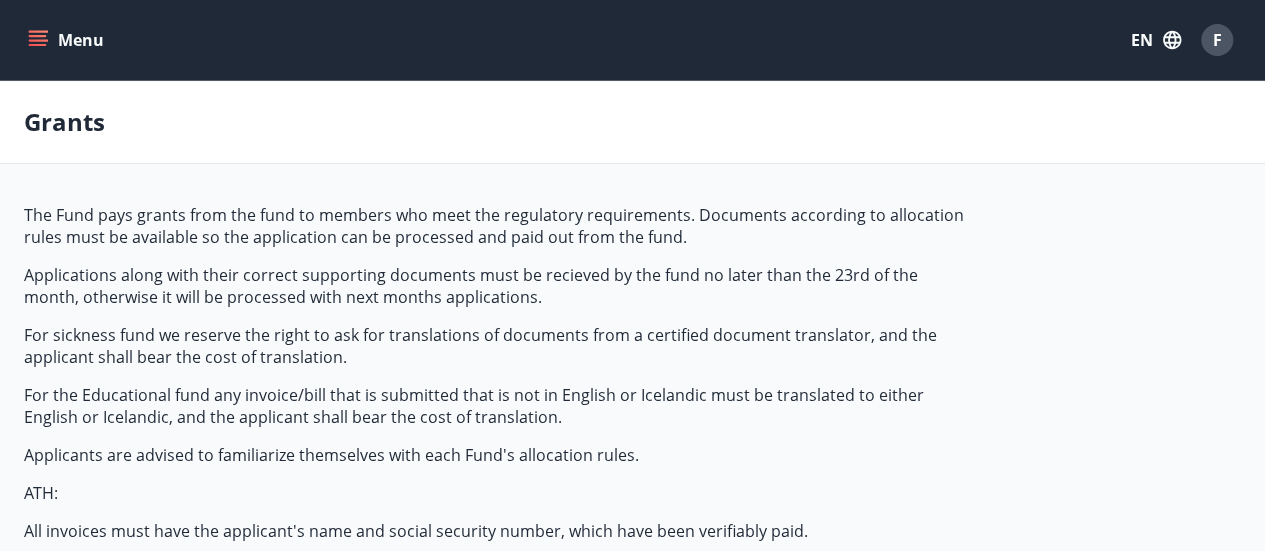 type on "***" 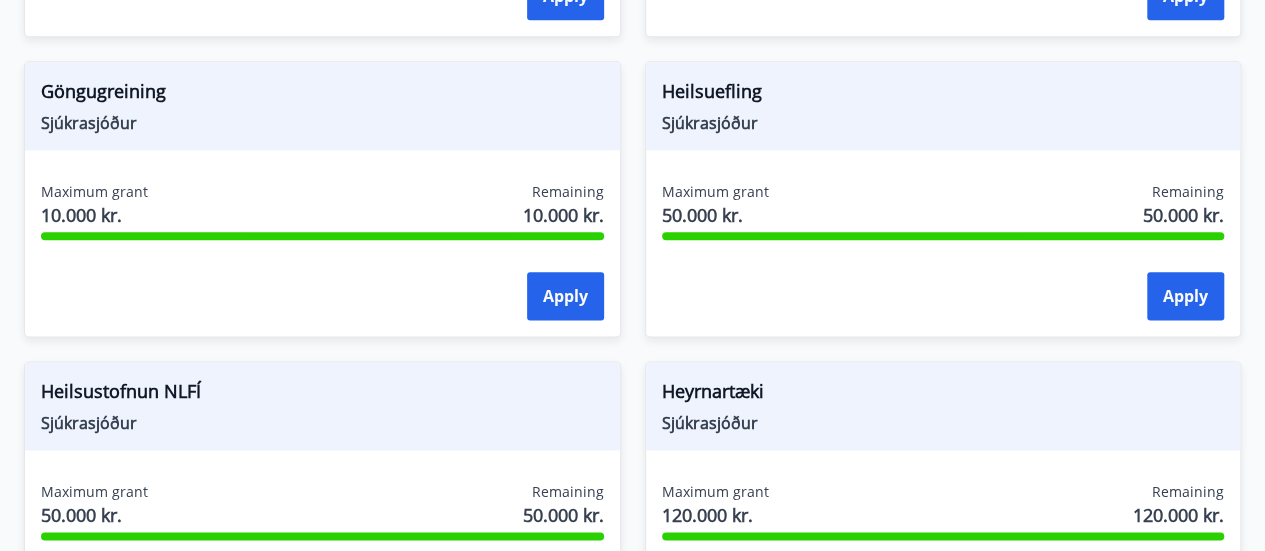 scroll, scrollTop: 1111, scrollLeft: 0, axis: vertical 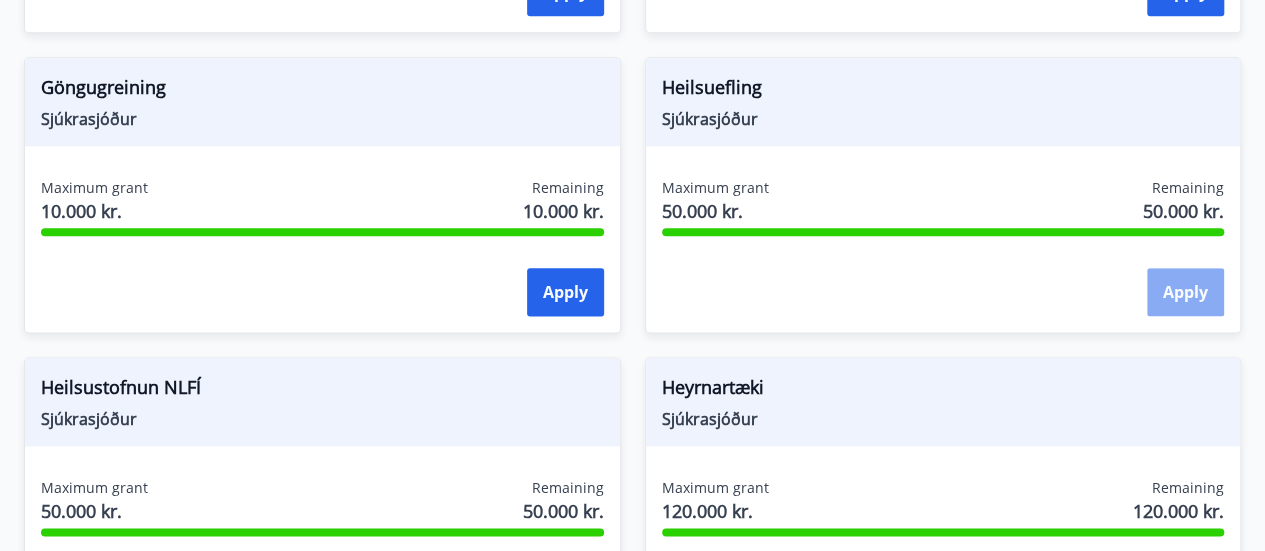 click on "Apply" at bounding box center (1185, 292) 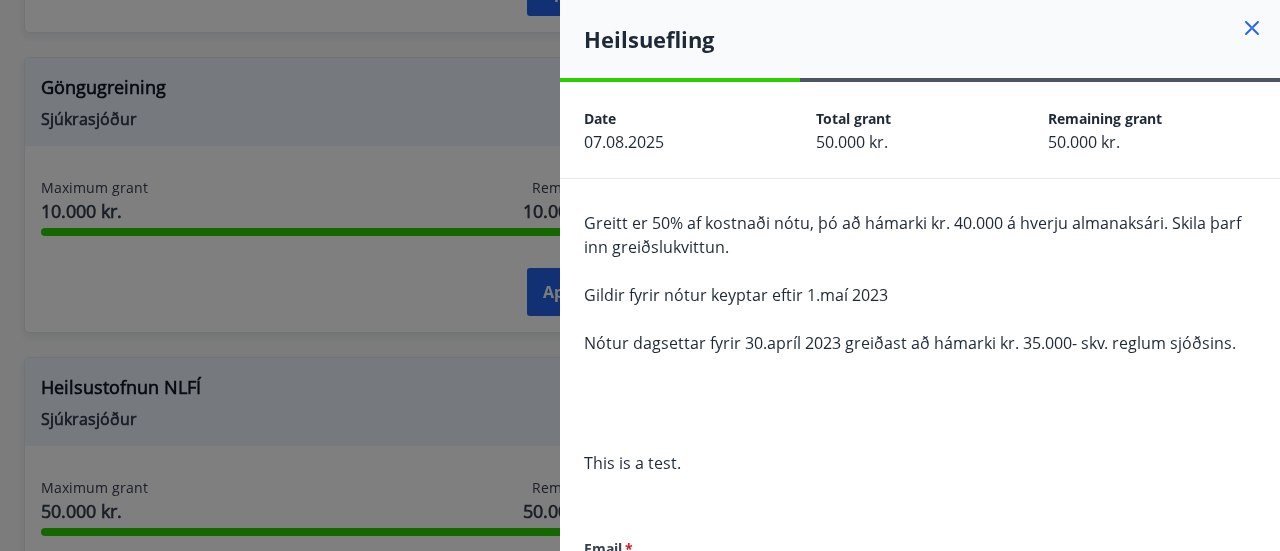click 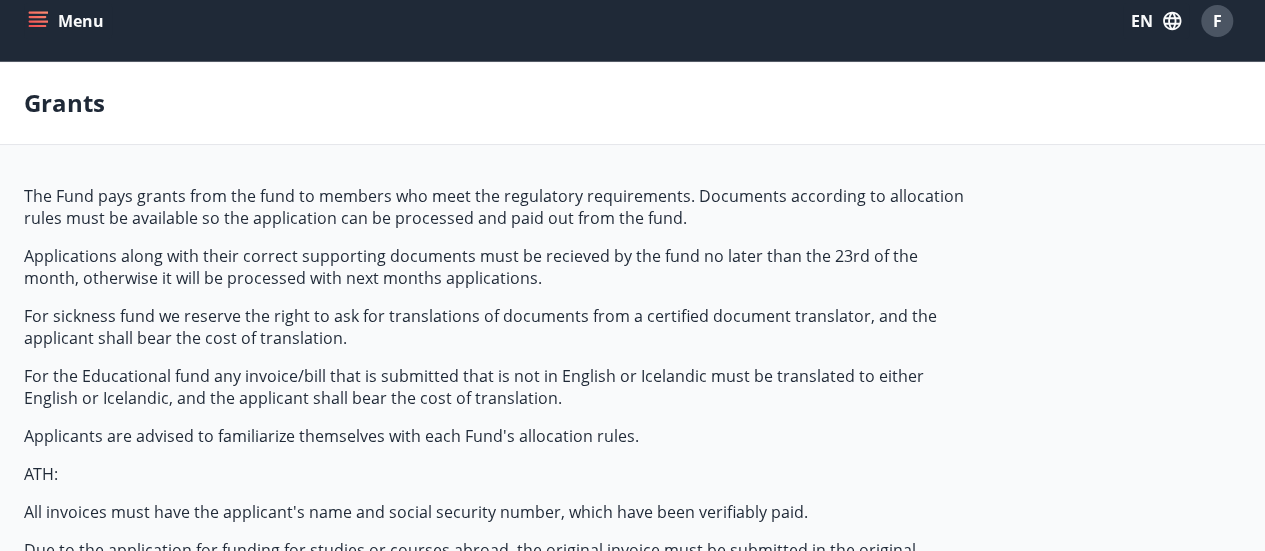 scroll, scrollTop: 0, scrollLeft: 0, axis: both 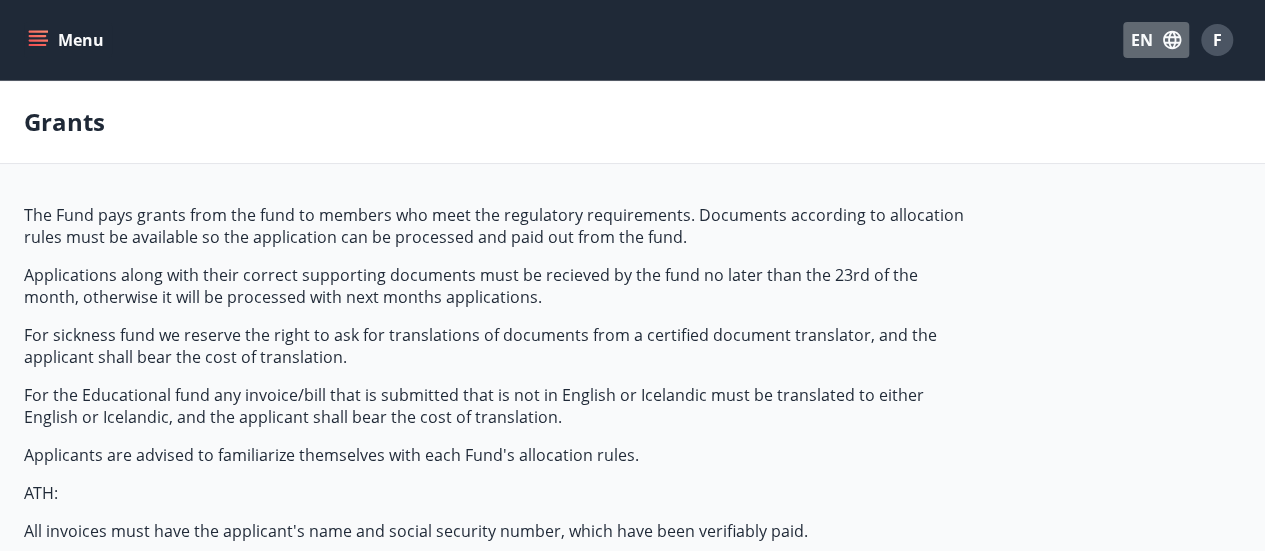 click on "EN" at bounding box center (1156, 40) 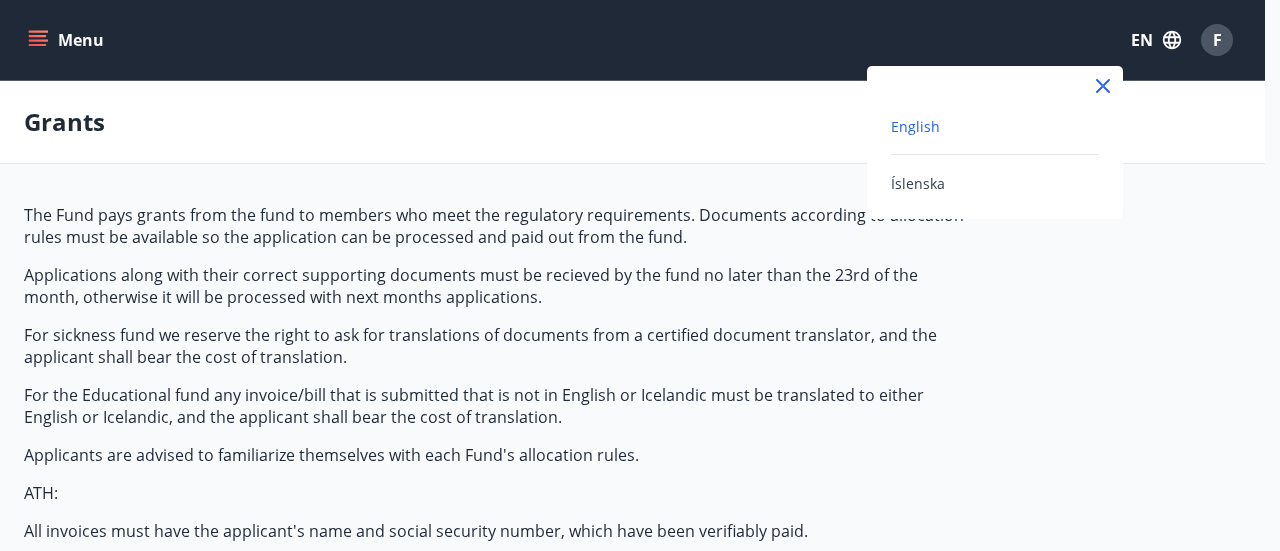 click on "English" at bounding box center (995, 126) 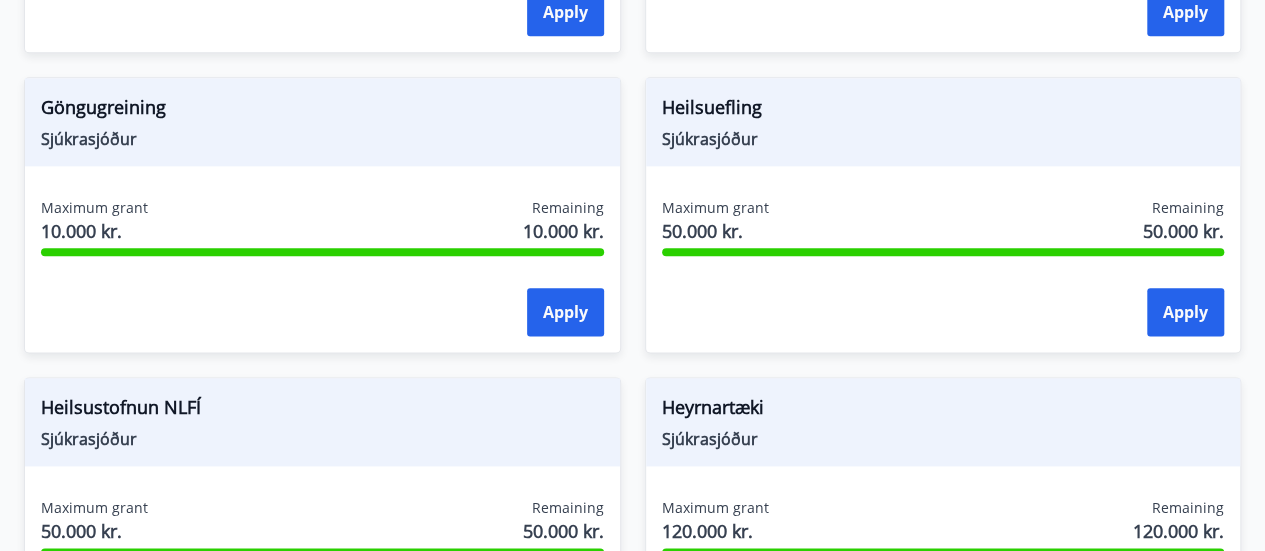 scroll, scrollTop: 1120, scrollLeft: 0, axis: vertical 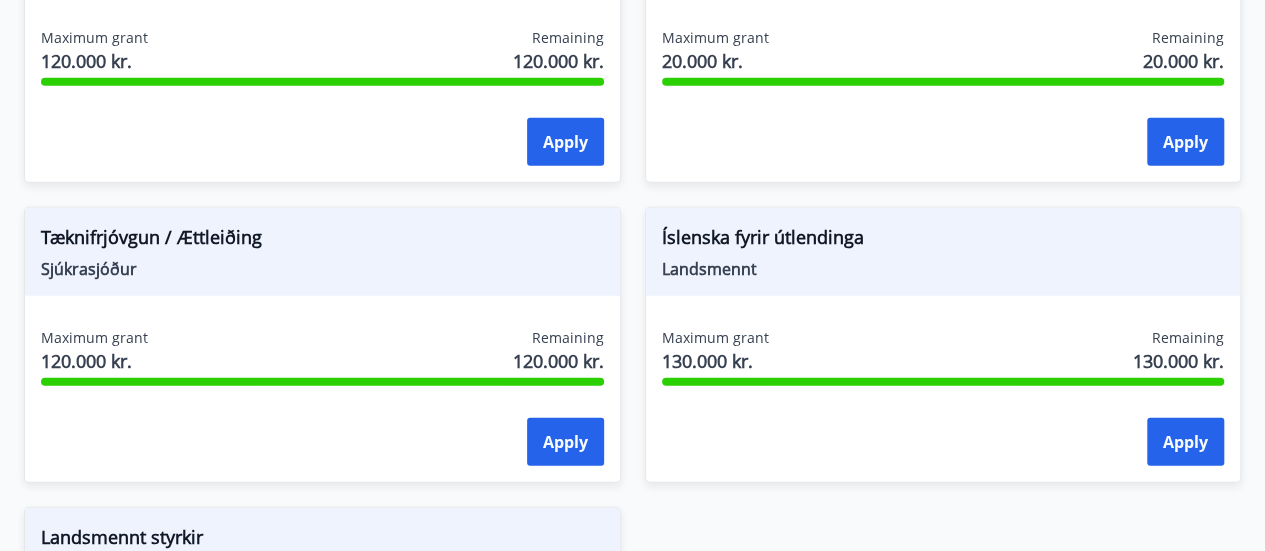 click on "The Fund pays grants from the fund to members who meet the regulatory requirements. Documents according to allocation rules must be available so the application can be processed and paid out from the fund.
Applications along with their correct supporting documents must be recieved by the fund no later than the 23rd of the month, otherwise it will be processed with next months applications.
For sickness fund we reserve the right to ask for translations of documents from a certified document translator, and the applicant shall bear the cost of translation.
For the Educational fund any invoice/bill that is submitted that is not in English or Icelandic must be translated to either English or Icelandic, and the applicant shall bear the cost of translation.
Applicants are advised to familiarize themselves with each Fund's allocation rules.
ATH:
All invoices must have the applicant's name and social security number, which have been verifiably paid.
Flokkur *** Fæðingarstyrkur Apply" at bounding box center (632, -725) 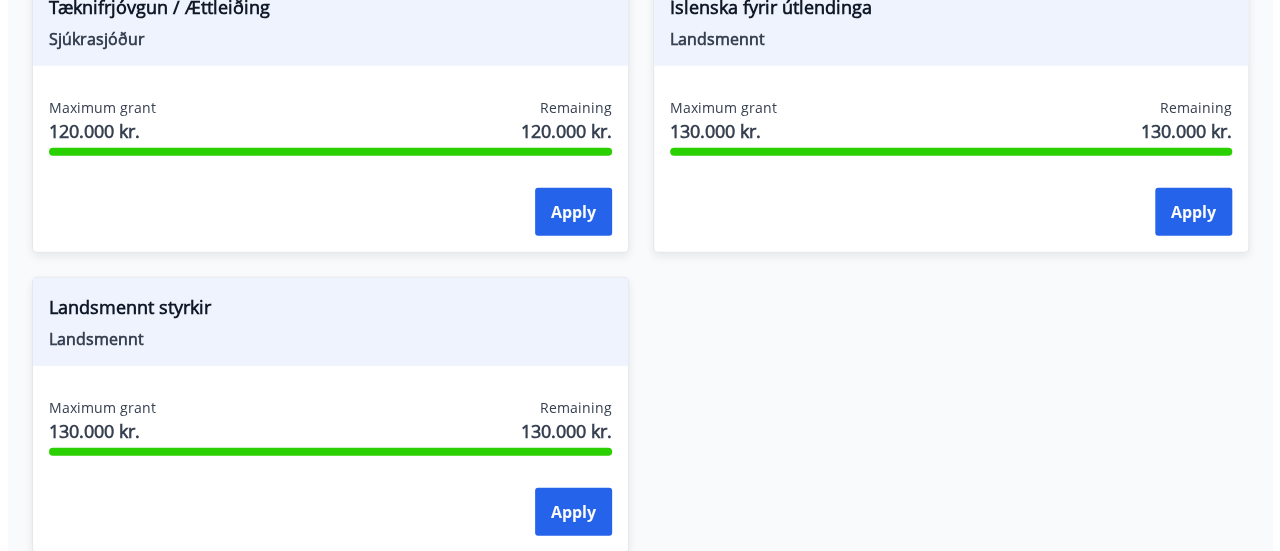 scroll, scrollTop: 2698, scrollLeft: 0, axis: vertical 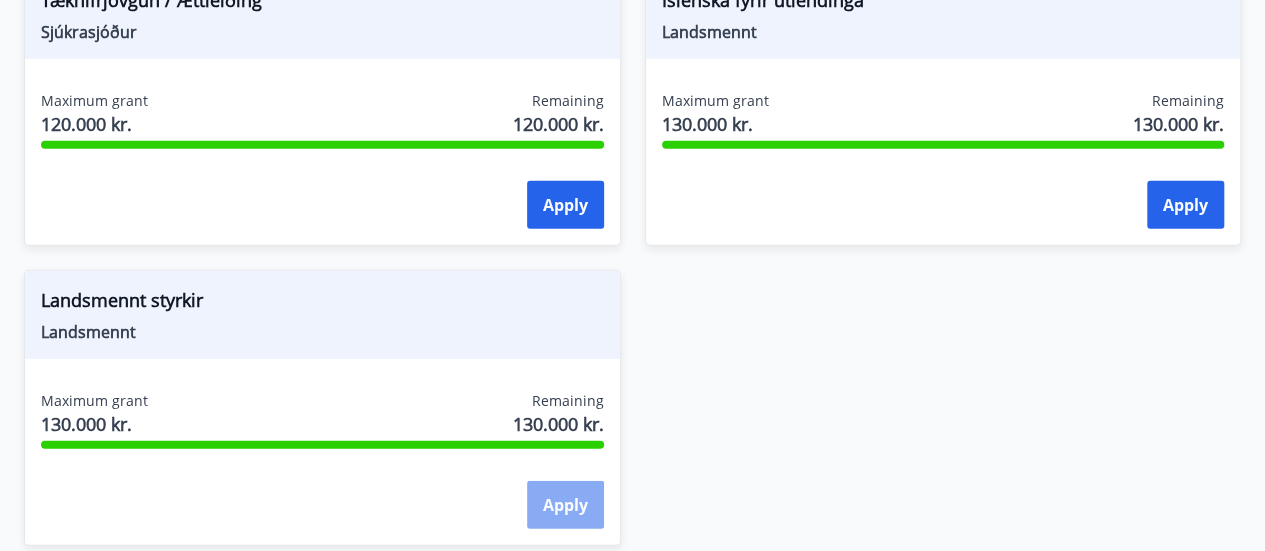 click on "Apply" at bounding box center [565, 505] 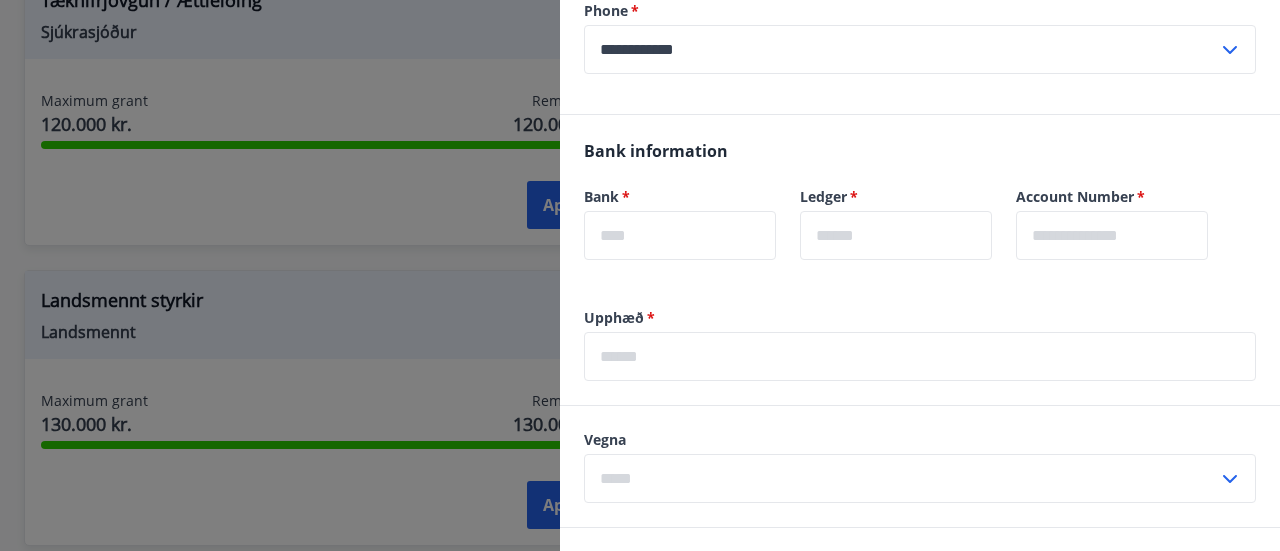 scroll, scrollTop: 364, scrollLeft: 0, axis: vertical 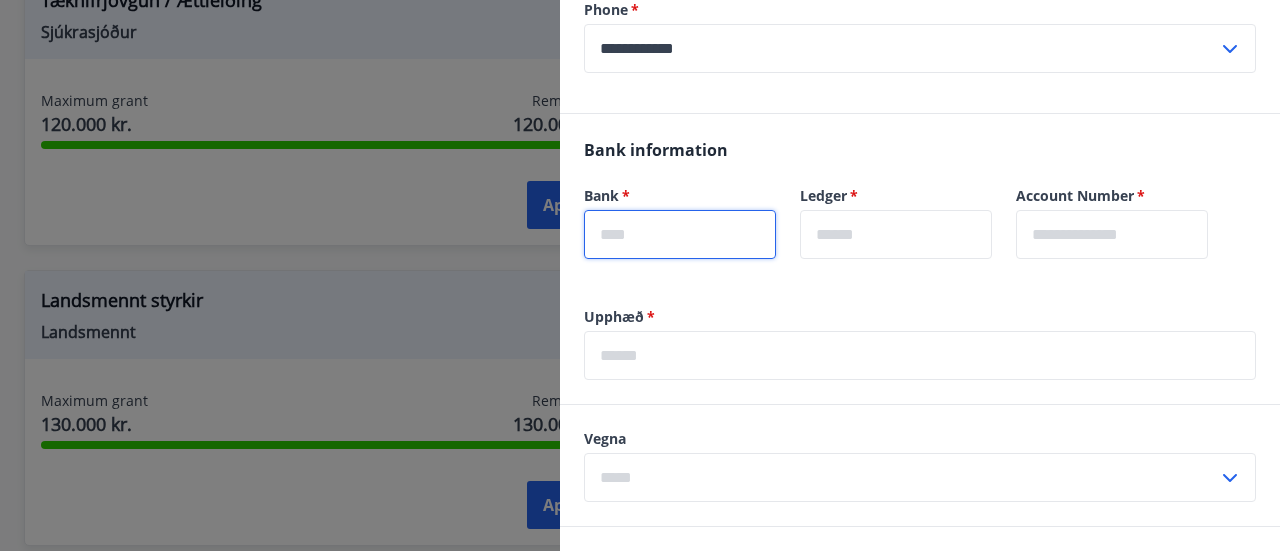 click at bounding box center [680, 234] 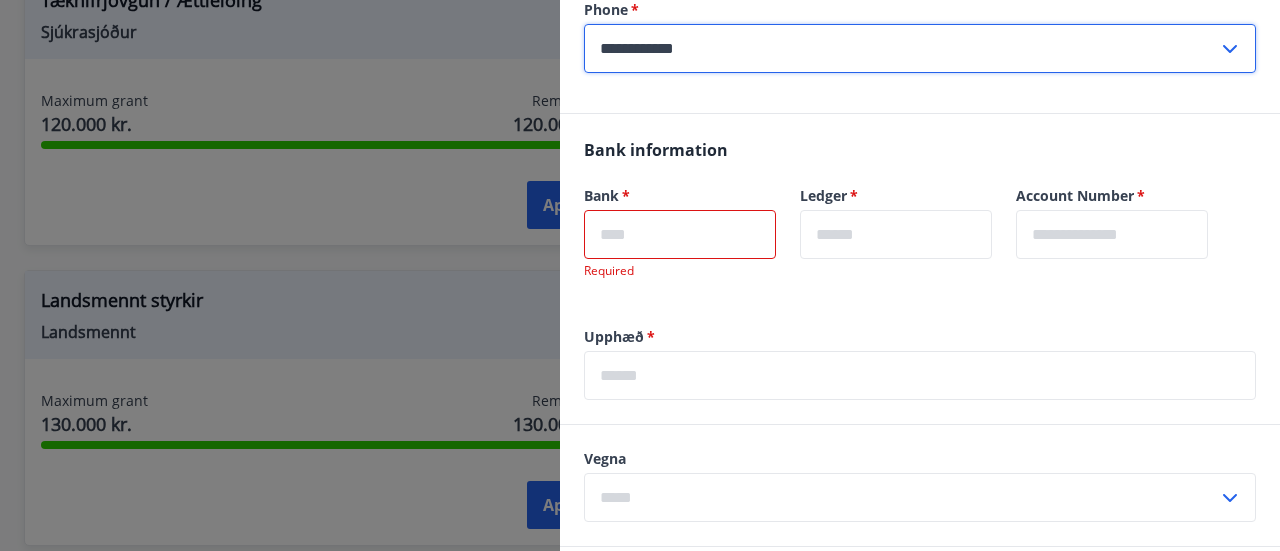 click on "**********" at bounding box center [901, 48] 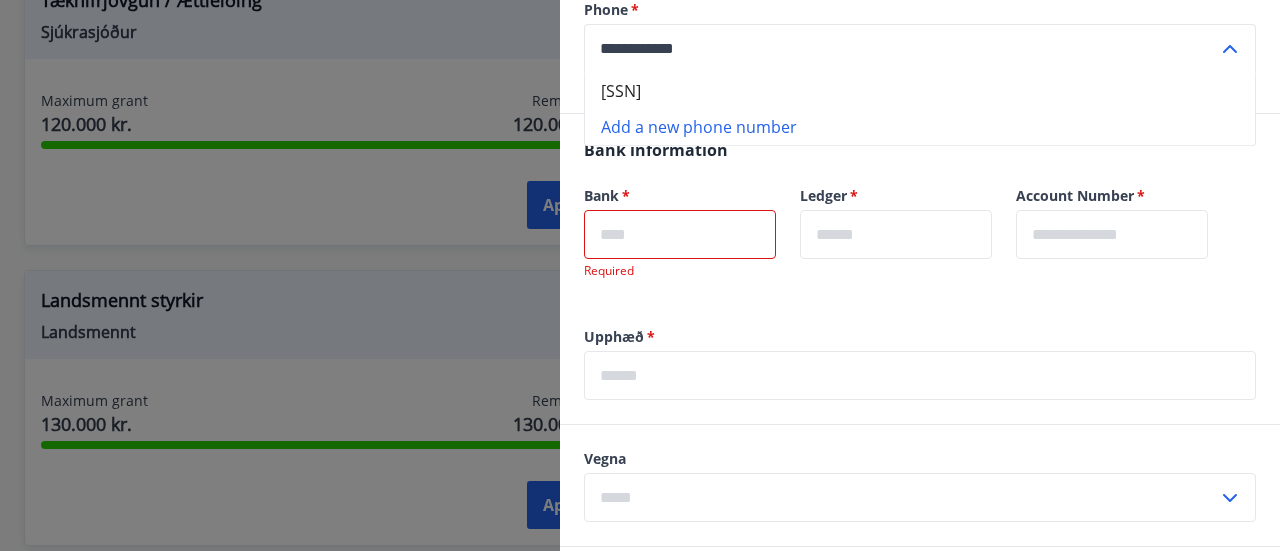 click at bounding box center [680, 234] 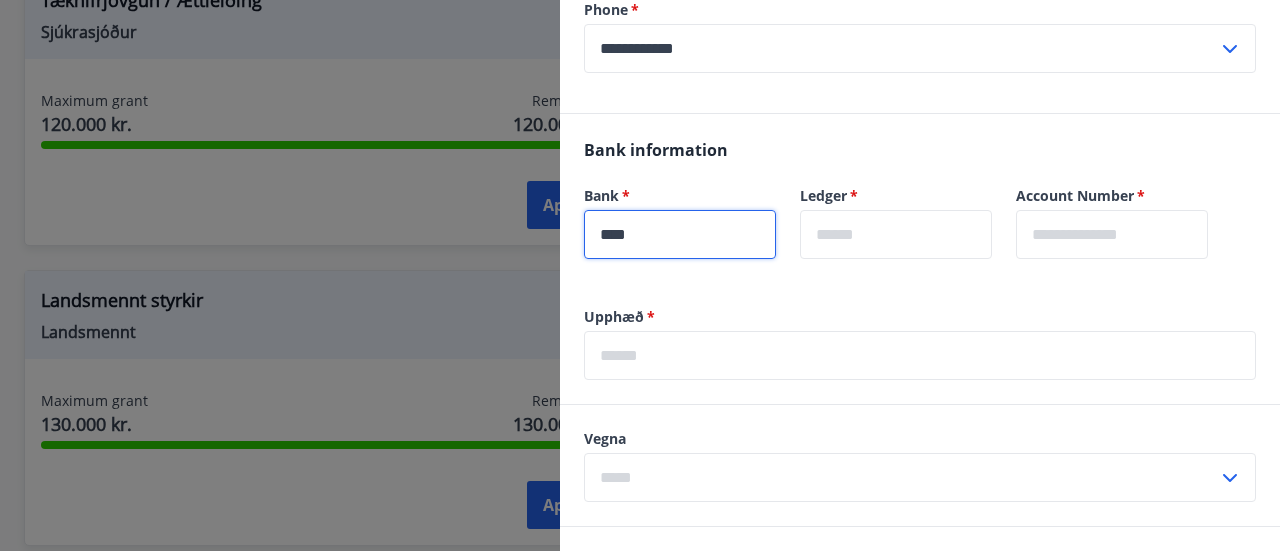 type on "****" 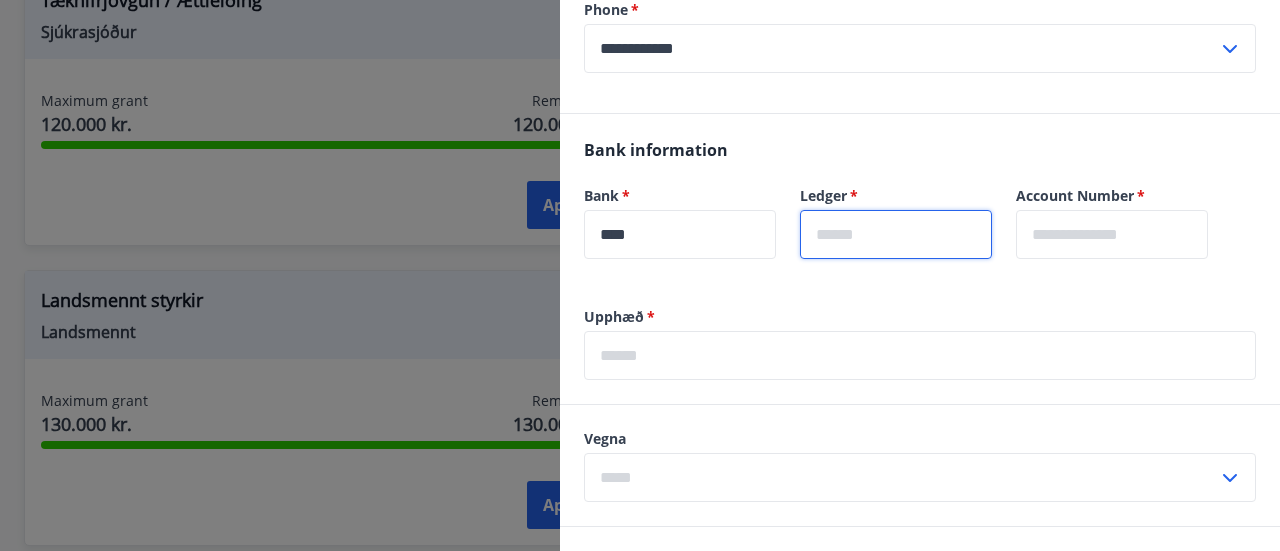 click at bounding box center (896, 234) 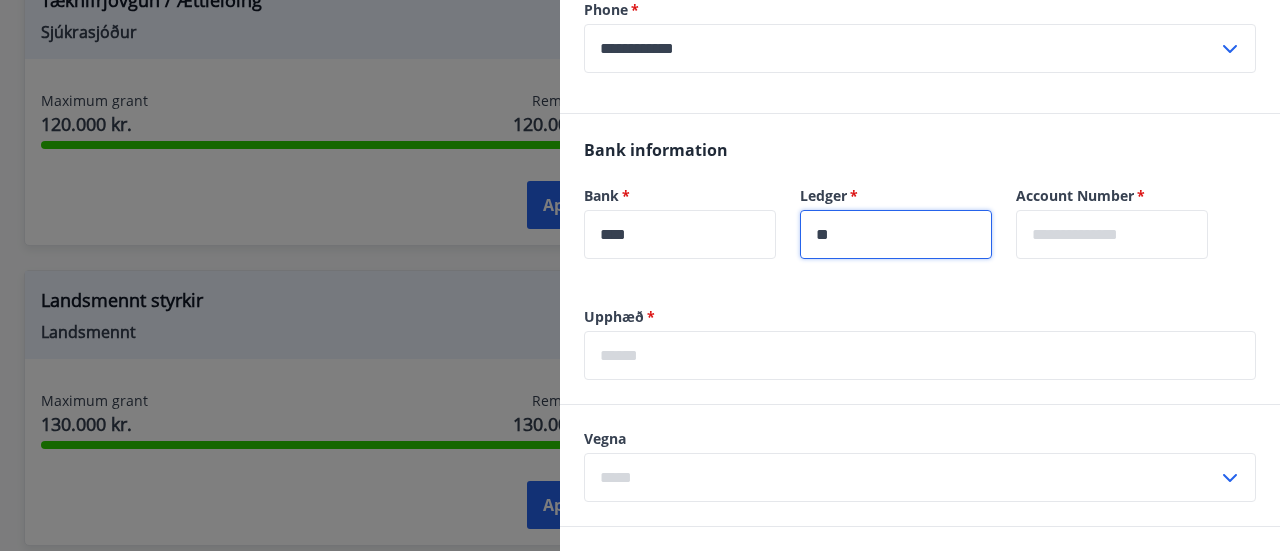 type on "**" 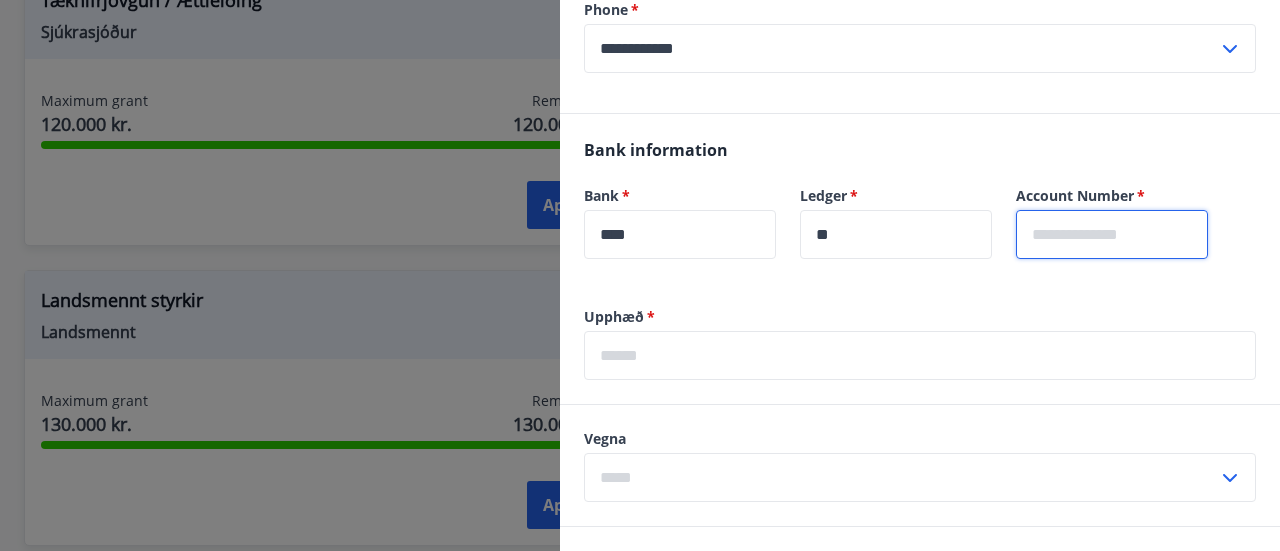 click at bounding box center (1112, 234) 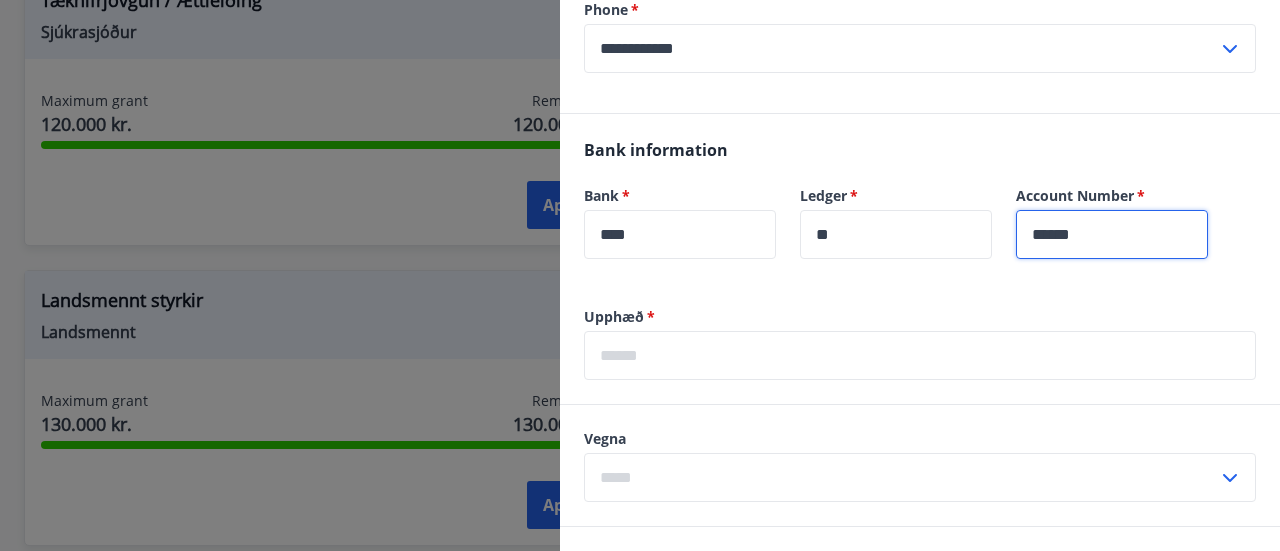 type on "******" 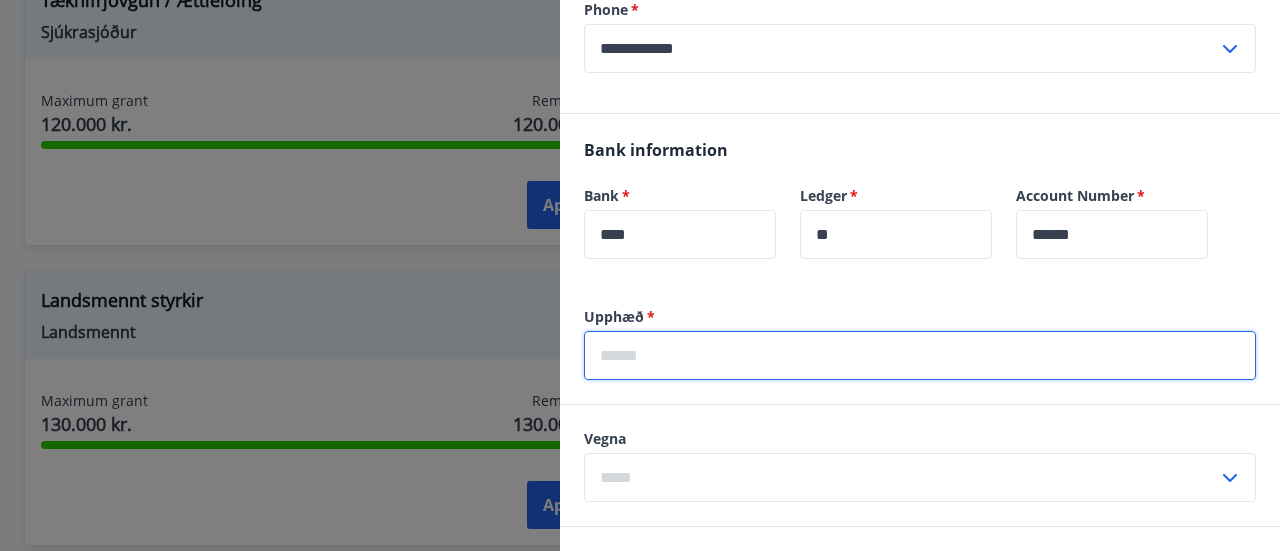 click at bounding box center [920, 355] 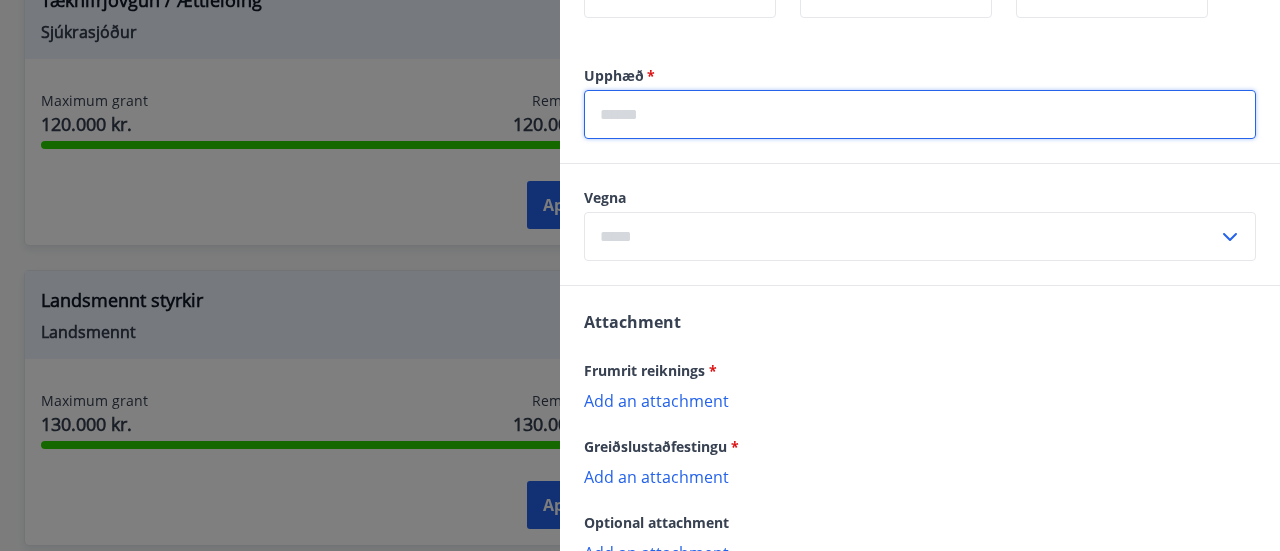 scroll, scrollTop: 606, scrollLeft: 0, axis: vertical 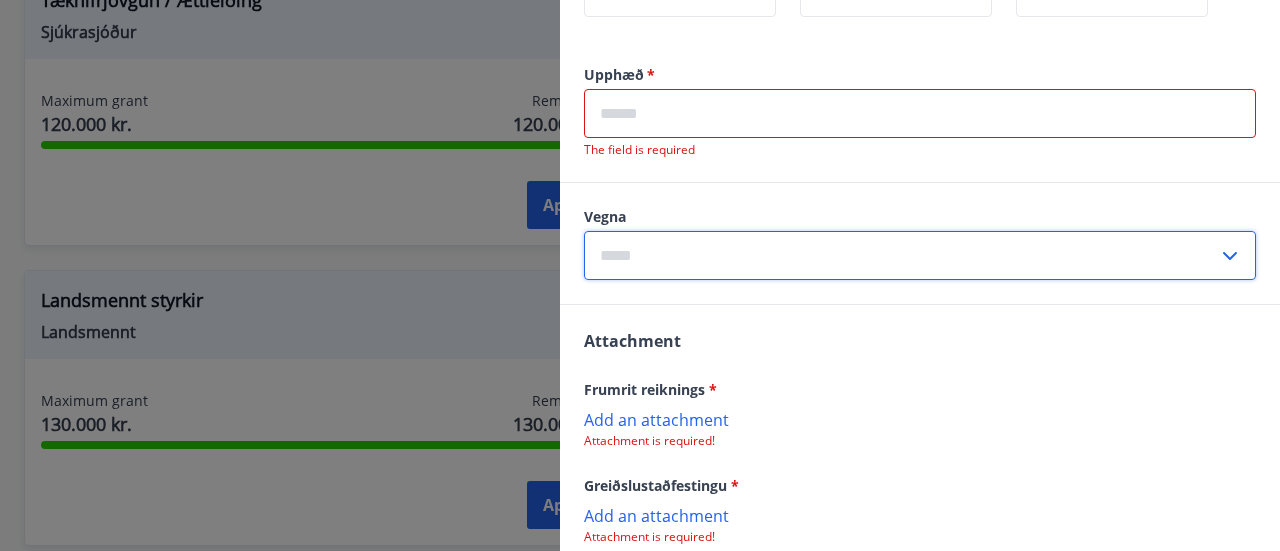 click at bounding box center [901, 255] 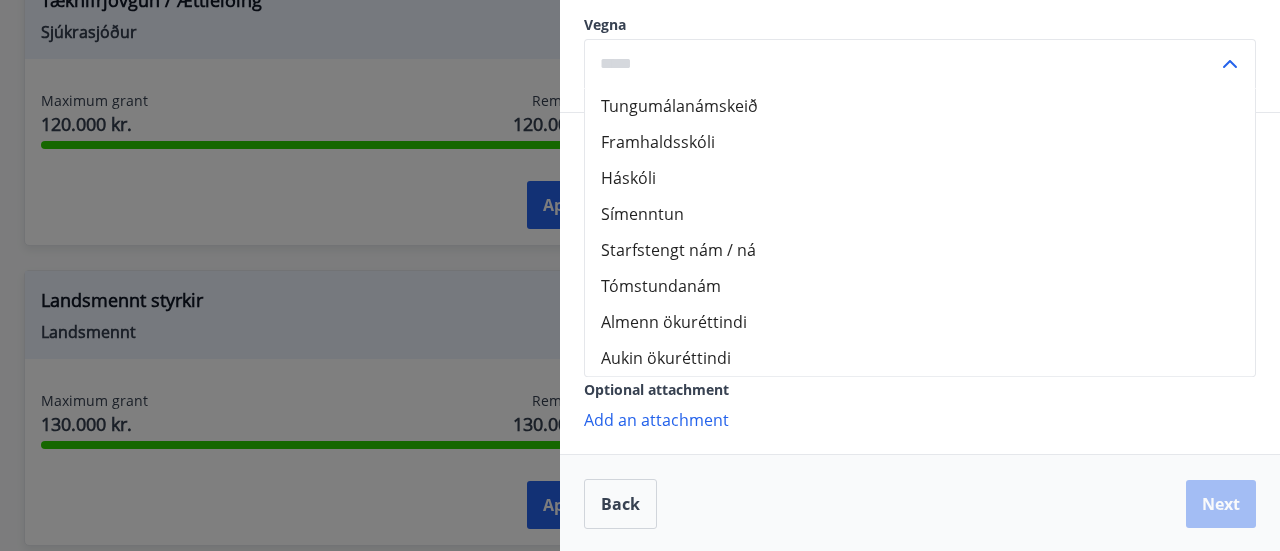 scroll, scrollTop: 792, scrollLeft: 0, axis: vertical 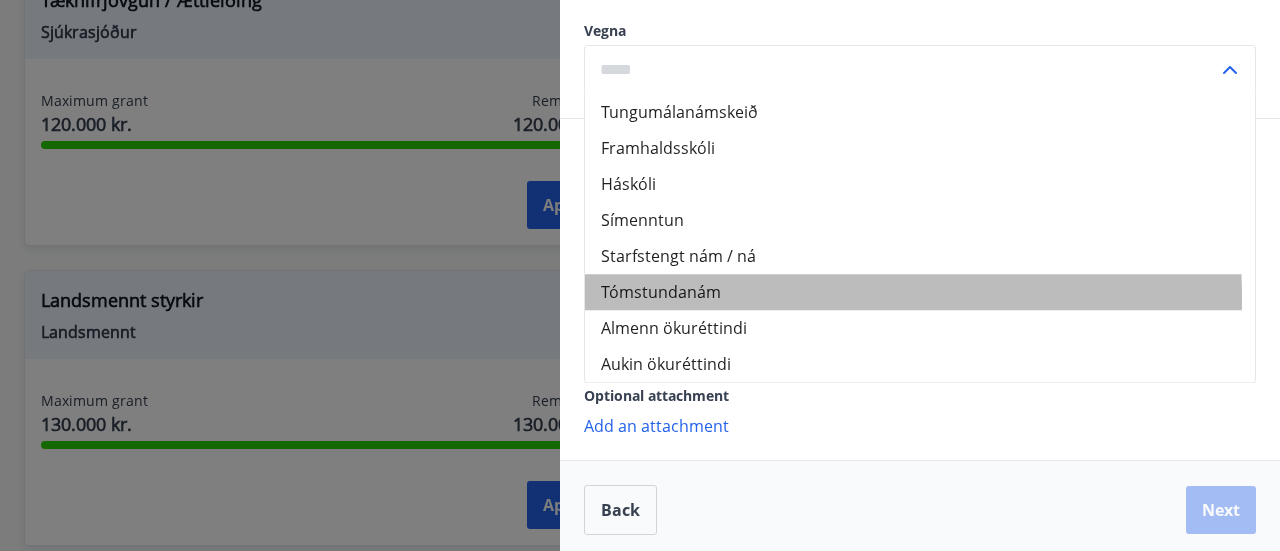 click on "Tómstundanám" at bounding box center [920, 292] 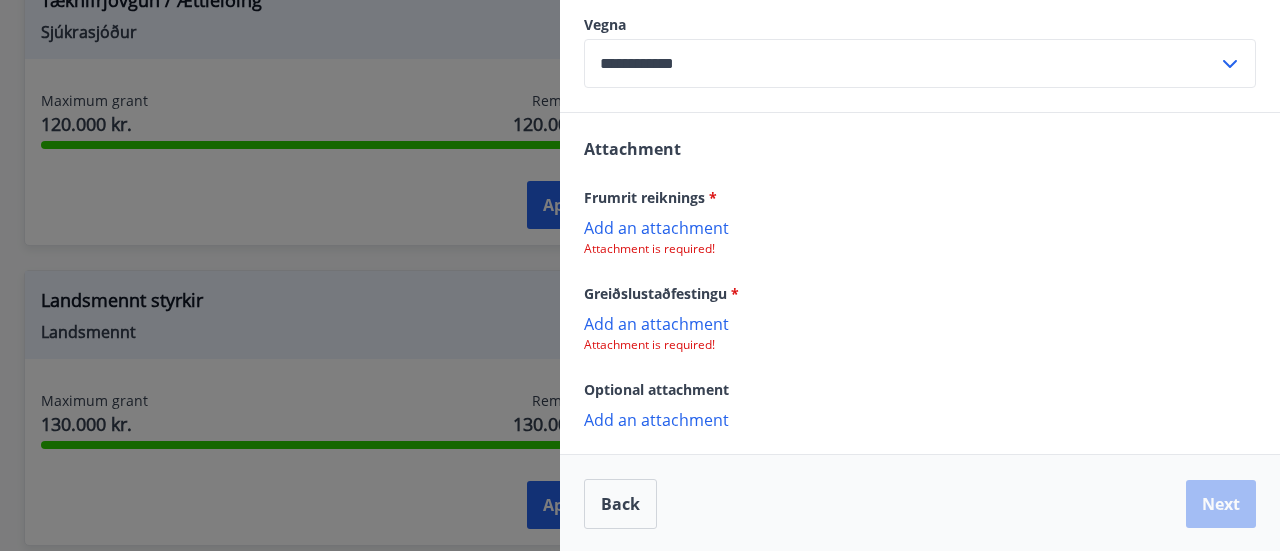 scroll, scrollTop: 792, scrollLeft: 0, axis: vertical 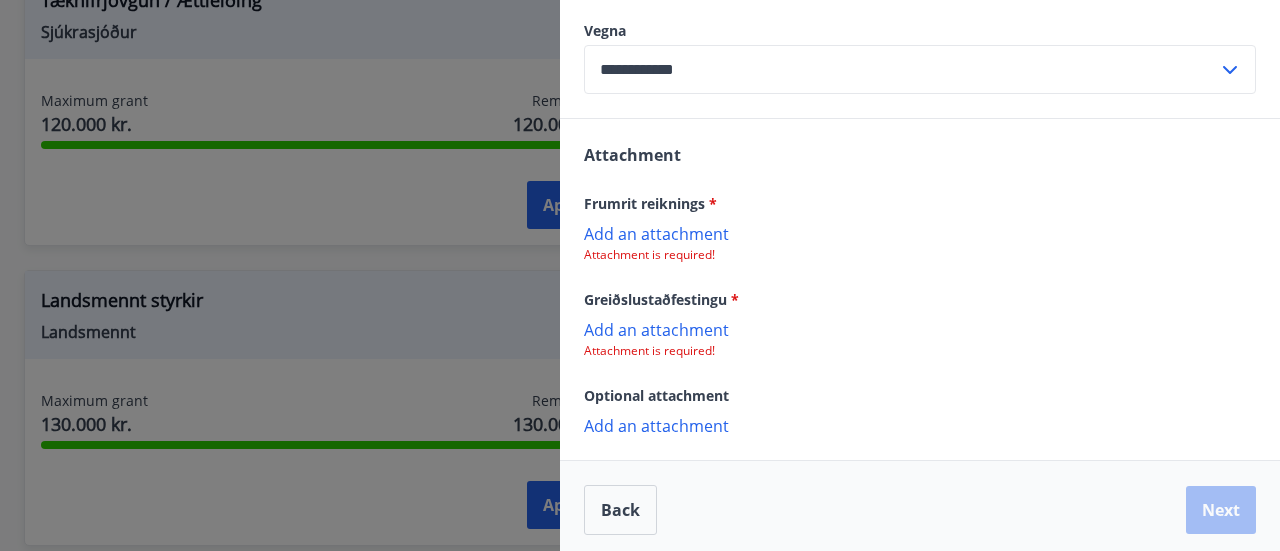click on "Add an attachment" at bounding box center (920, 233) 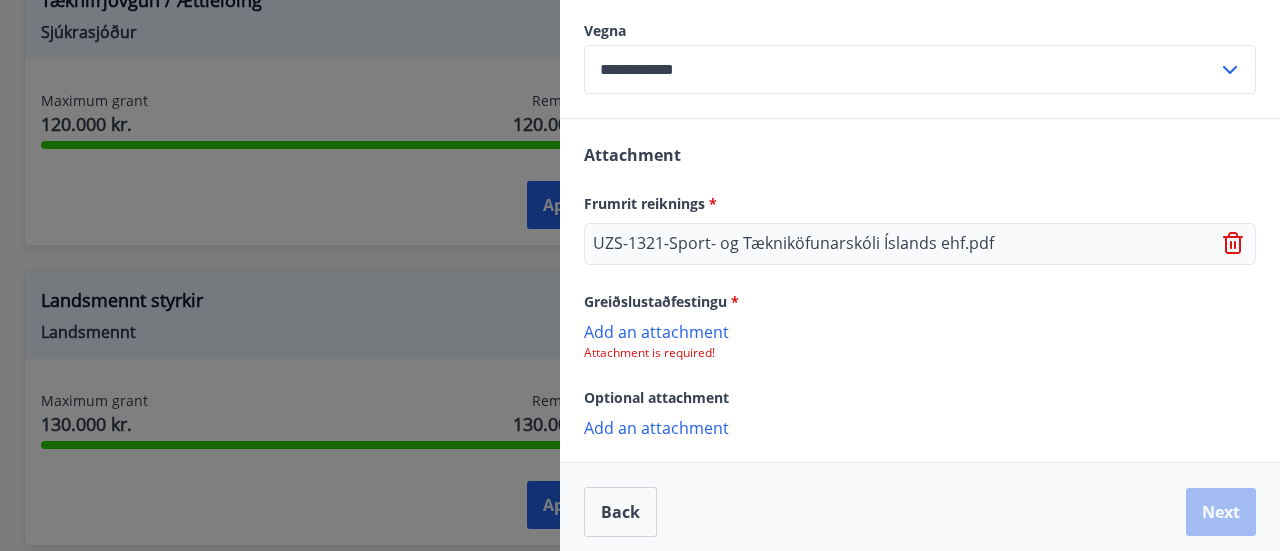 click on "Add an attachment" at bounding box center (920, 331) 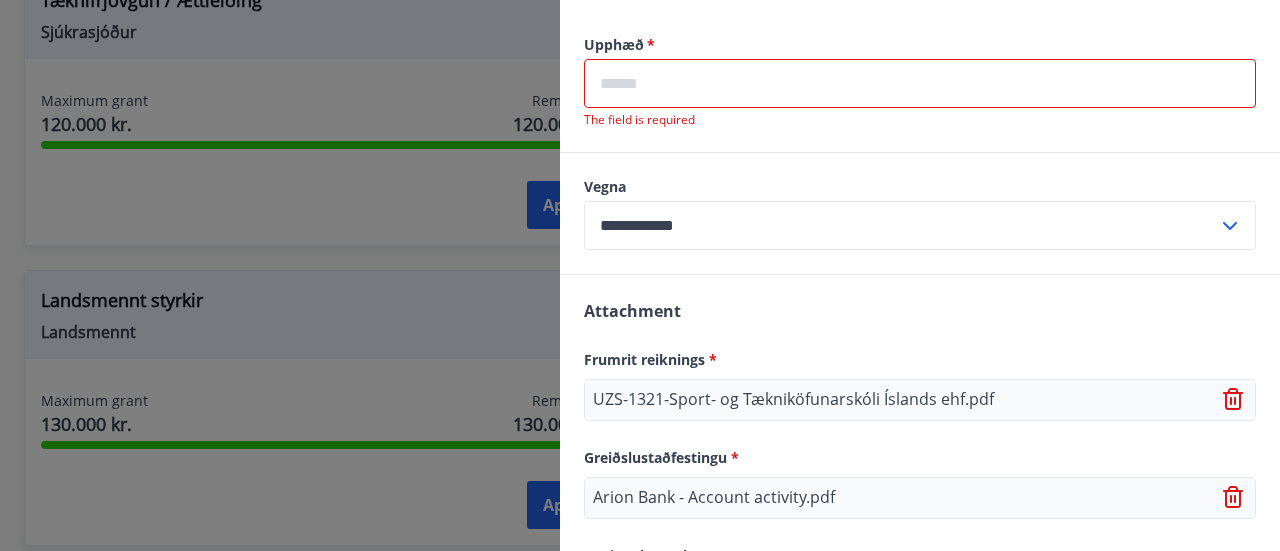 scroll, scrollTop: 632, scrollLeft: 0, axis: vertical 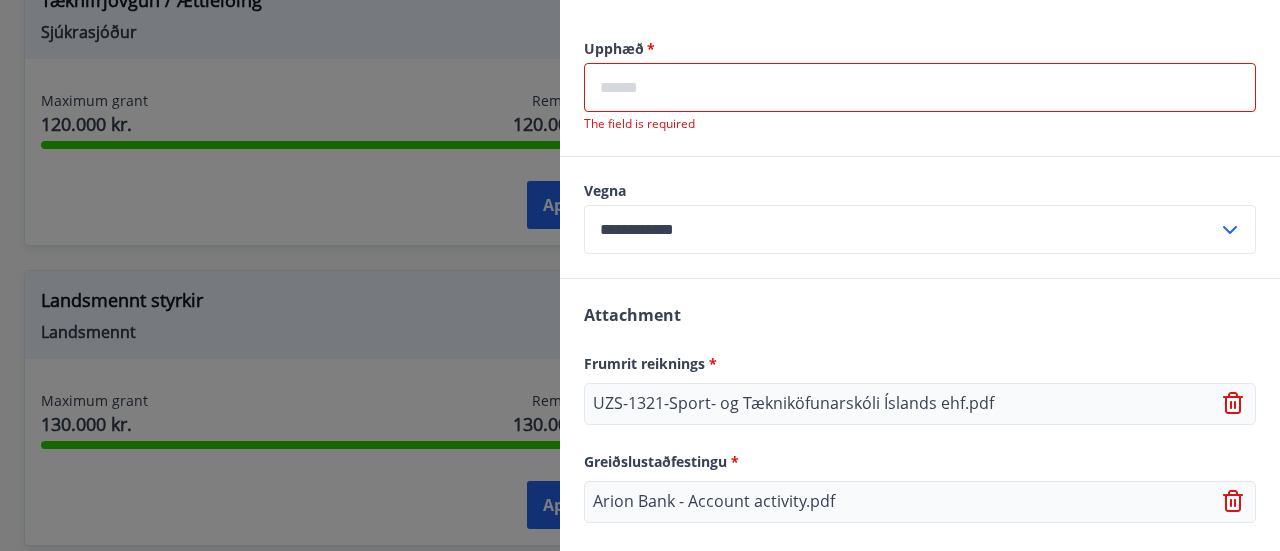click at bounding box center [920, 87] 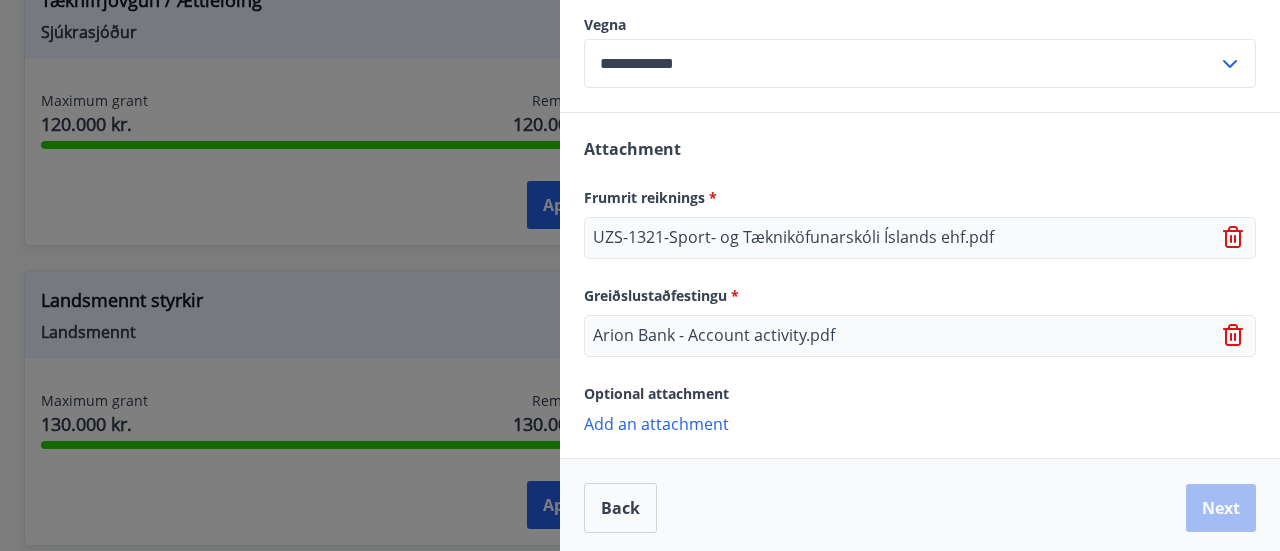 scroll, scrollTop: 801, scrollLeft: 0, axis: vertical 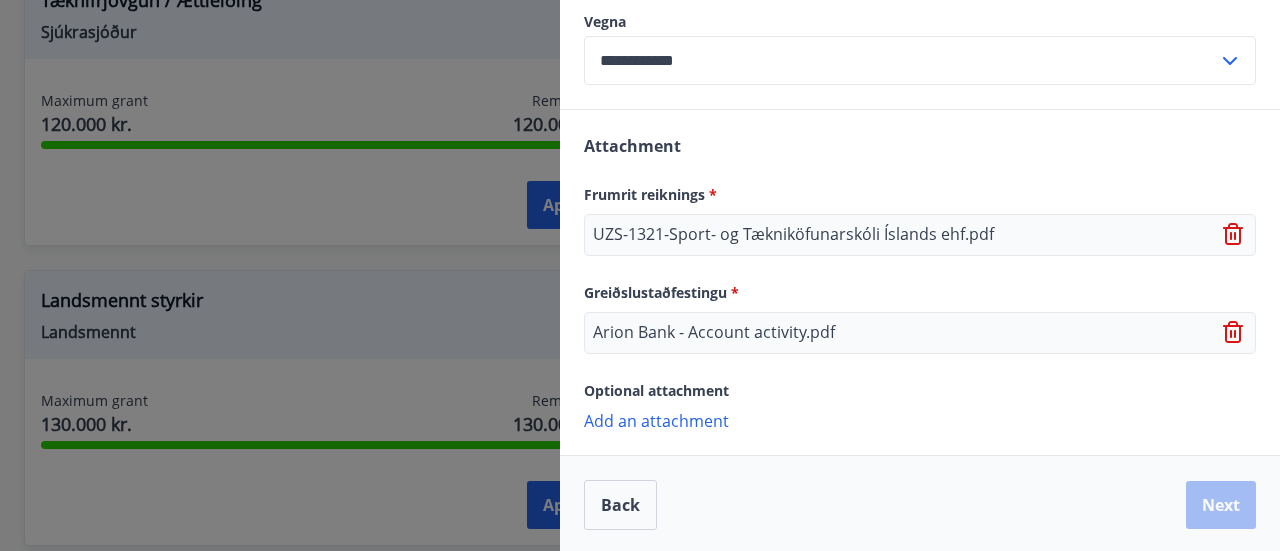 click on "Optional attachment" at bounding box center (920, 390) 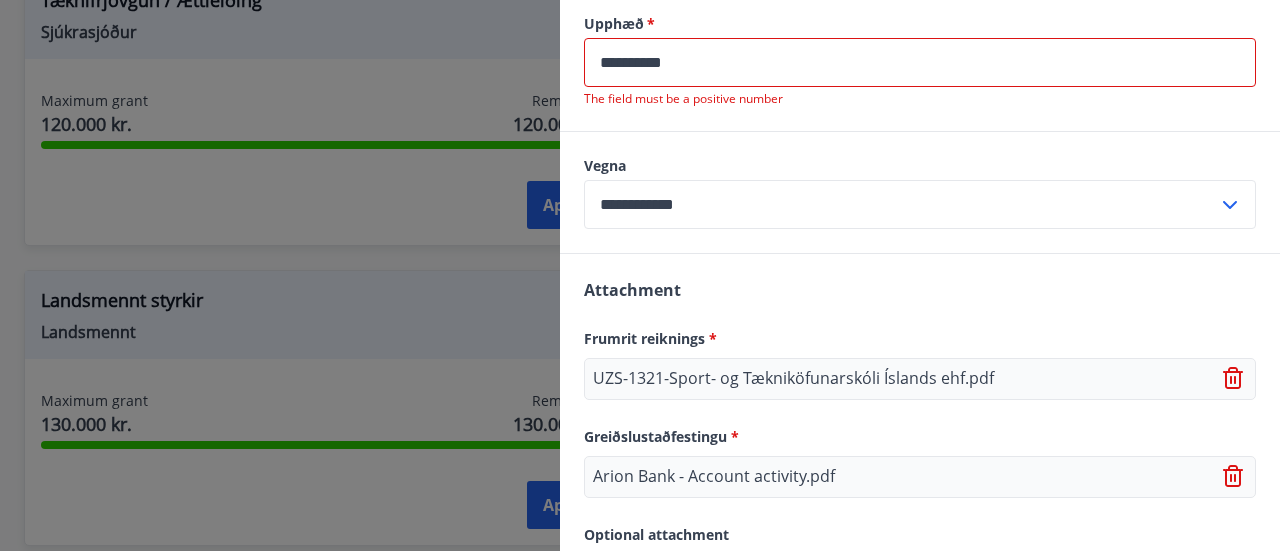 scroll, scrollTop: 655, scrollLeft: 0, axis: vertical 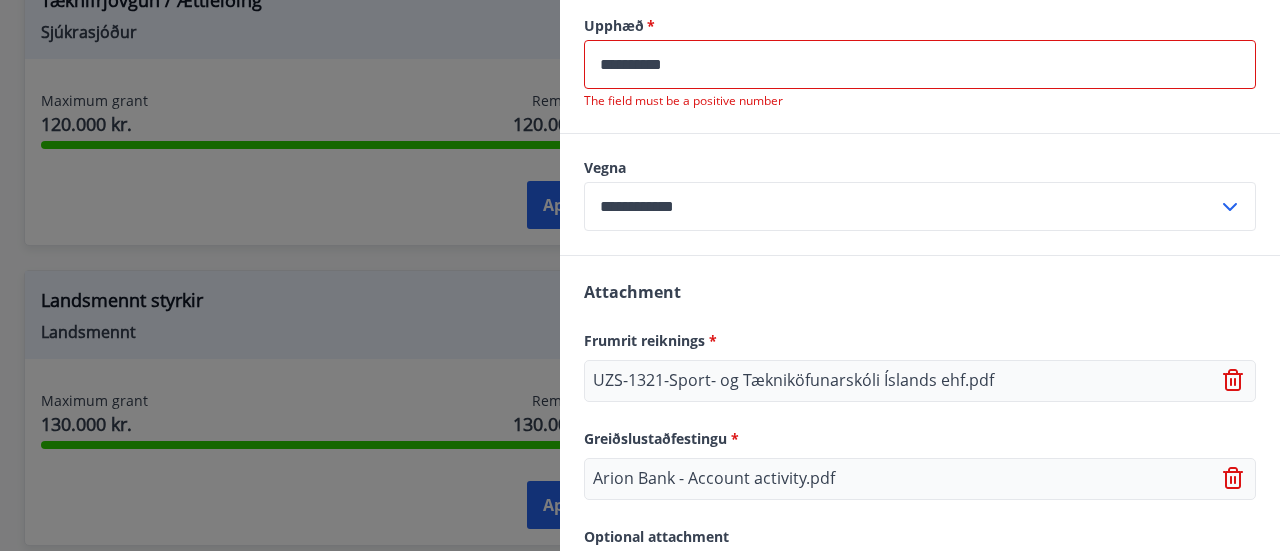 click on "**********" at bounding box center (920, 64) 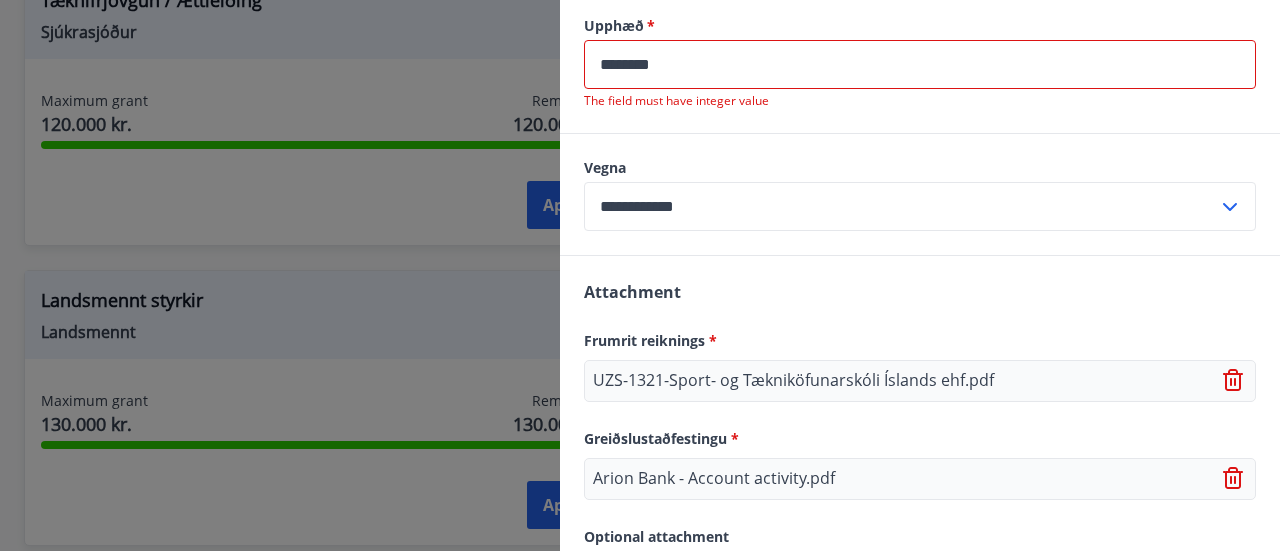 click on "**********" at bounding box center [920, 194] 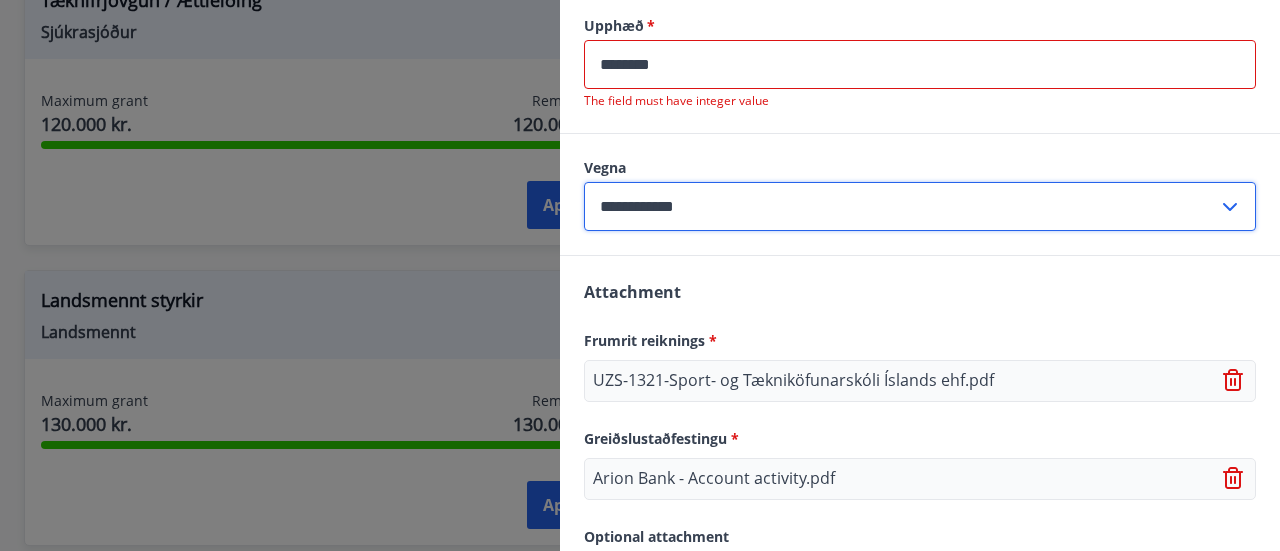 click on "**********" at bounding box center [901, 206] 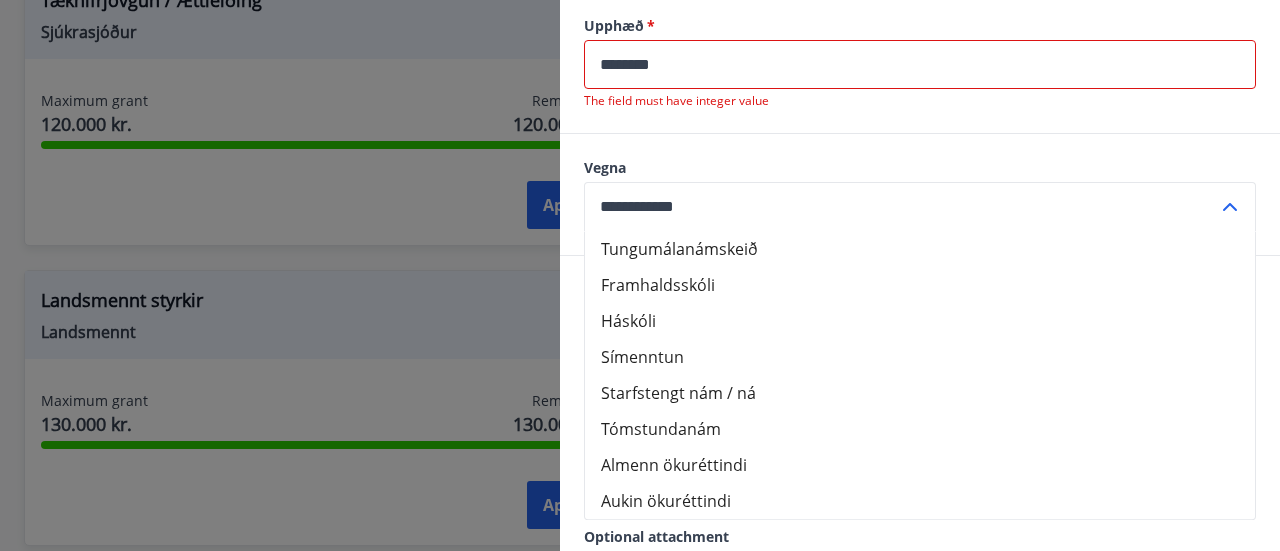 click on "Vegna Tungumálanámskeið Framhaldsskóli Háskóli Símenntun Starfstengt nám / ná Tómstundanám Almenn ökuréttindi Aukin ökuréttindi [PHONE]" at bounding box center (920, 194) 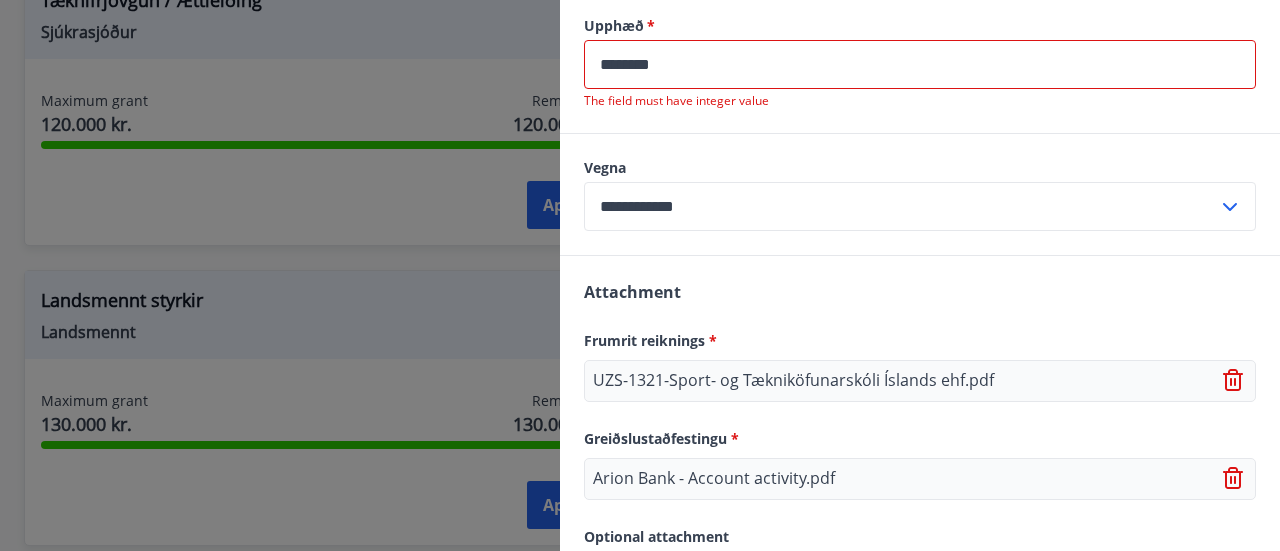 click on "*******" at bounding box center (920, 64) 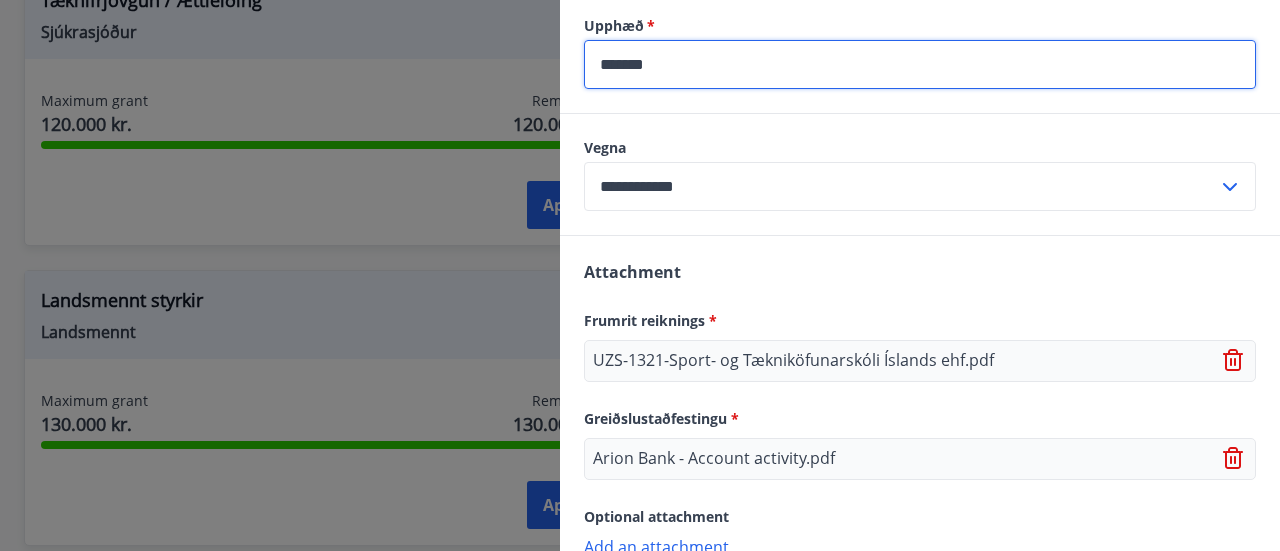 type on "******" 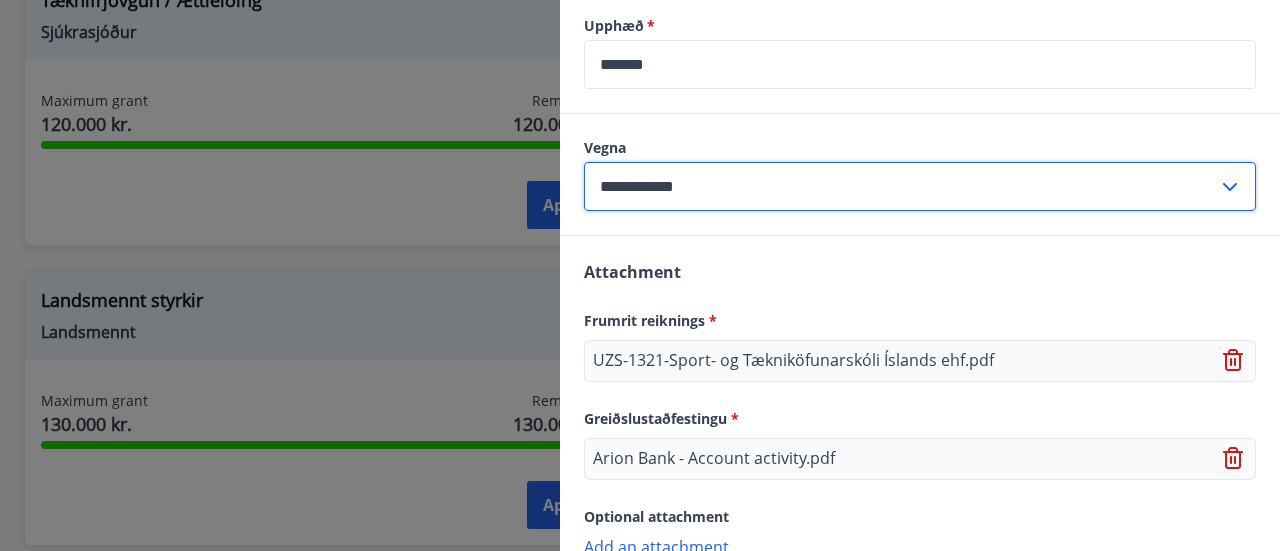 click on "**********" at bounding box center (901, 186) 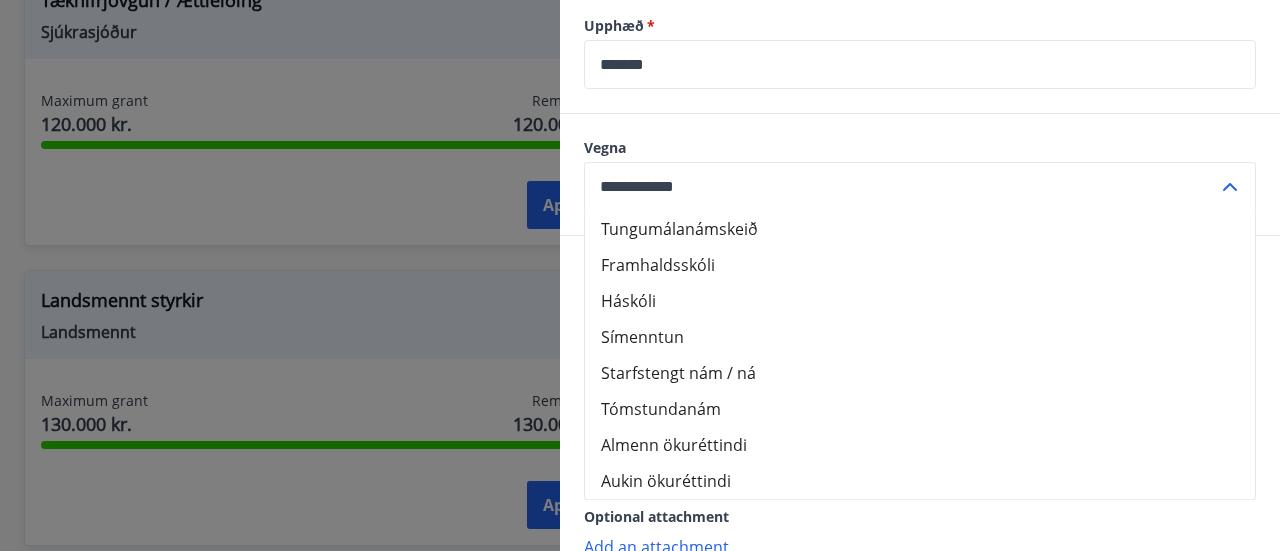 click on "Vegna Tungumálanámskeið Framhaldsskóli Háskóli Símenntun Starfstengt nám / ná Tómstundanám Almenn ökuréttindi Aukin ökuréttindi [PHONE]" at bounding box center [920, 174] 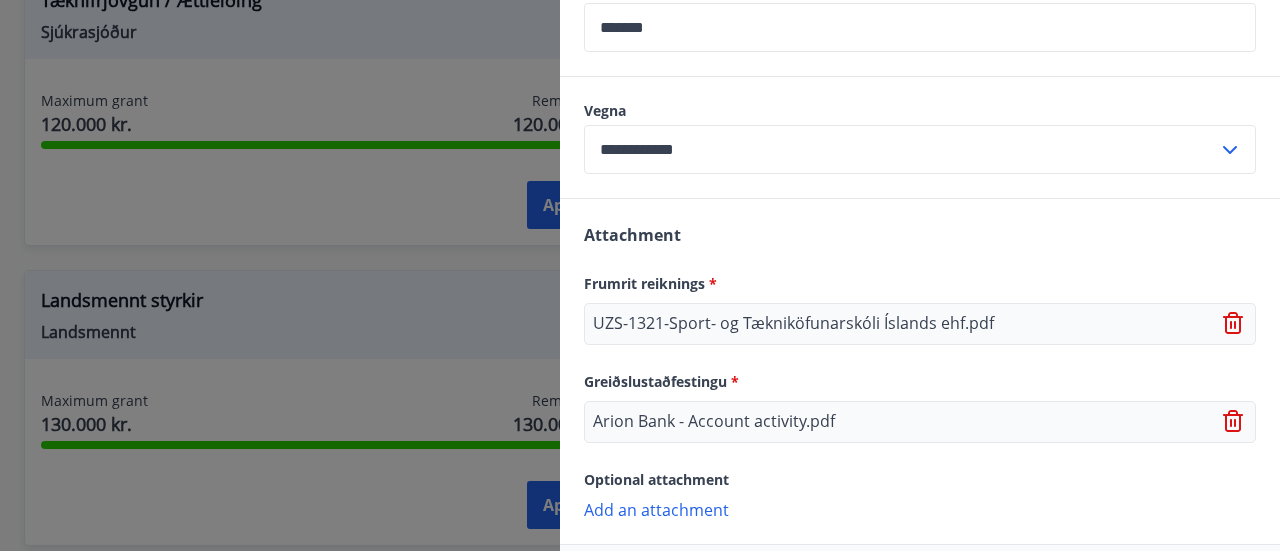 scroll, scrollTop: 781, scrollLeft: 0, axis: vertical 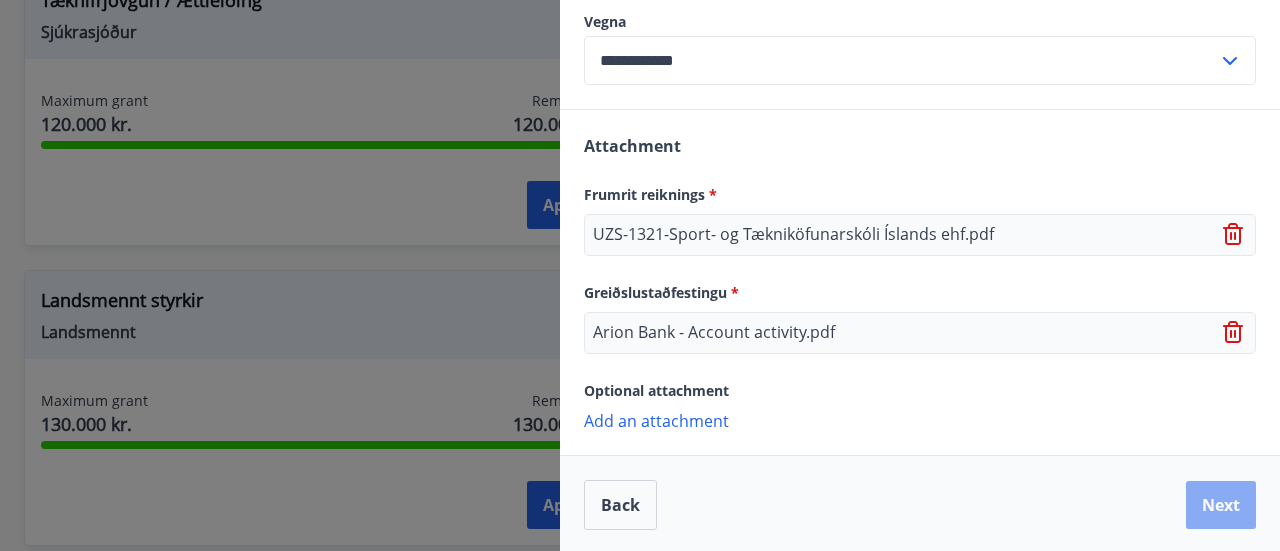 click on "Next" at bounding box center (1221, 505) 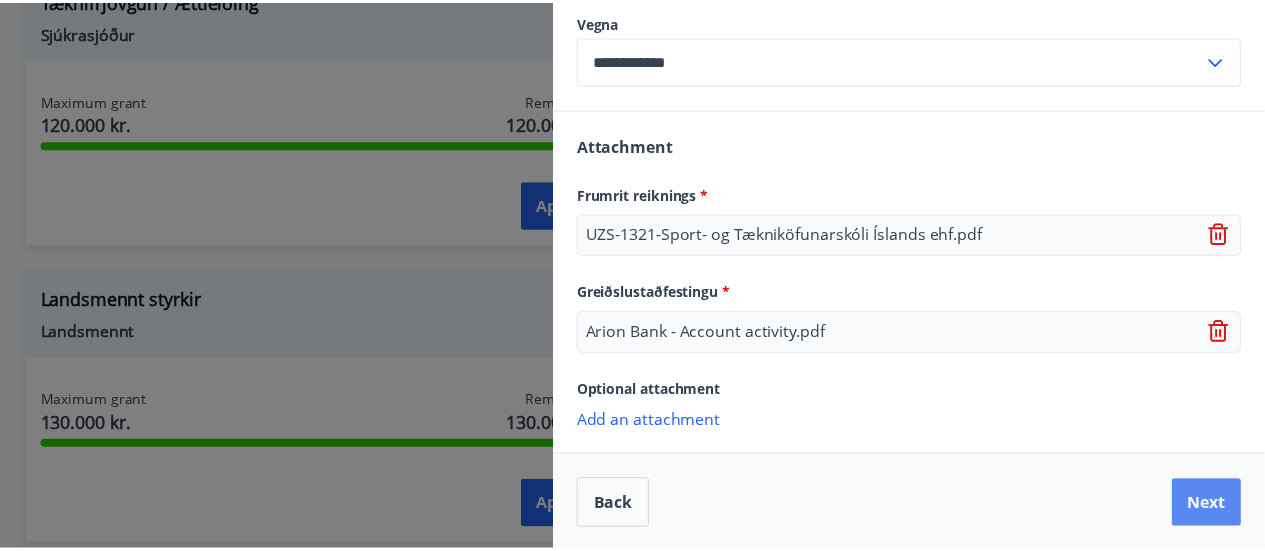 scroll, scrollTop: 0, scrollLeft: 0, axis: both 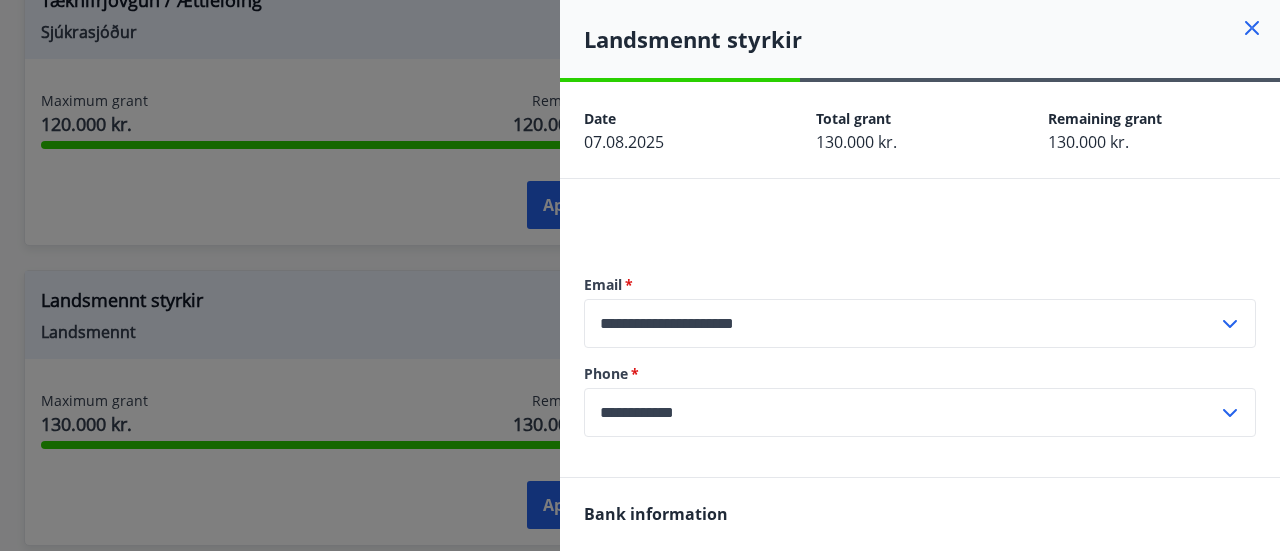 click on "**********" at bounding box center (920, 708) 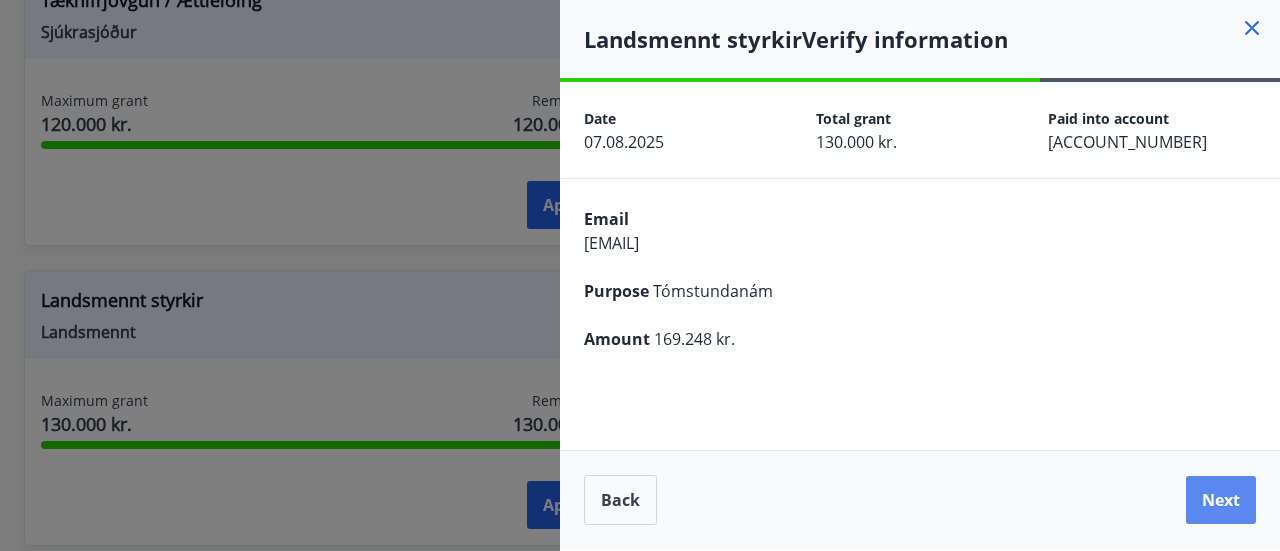 click on "Next" at bounding box center [1221, 500] 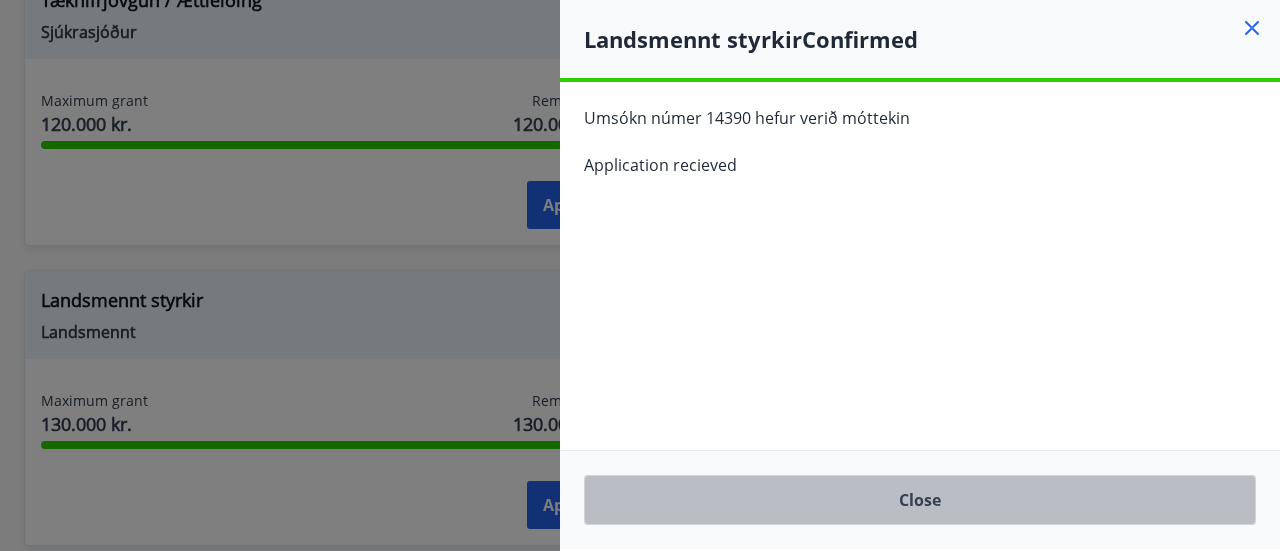 click on "Close" at bounding box center [920, 500] 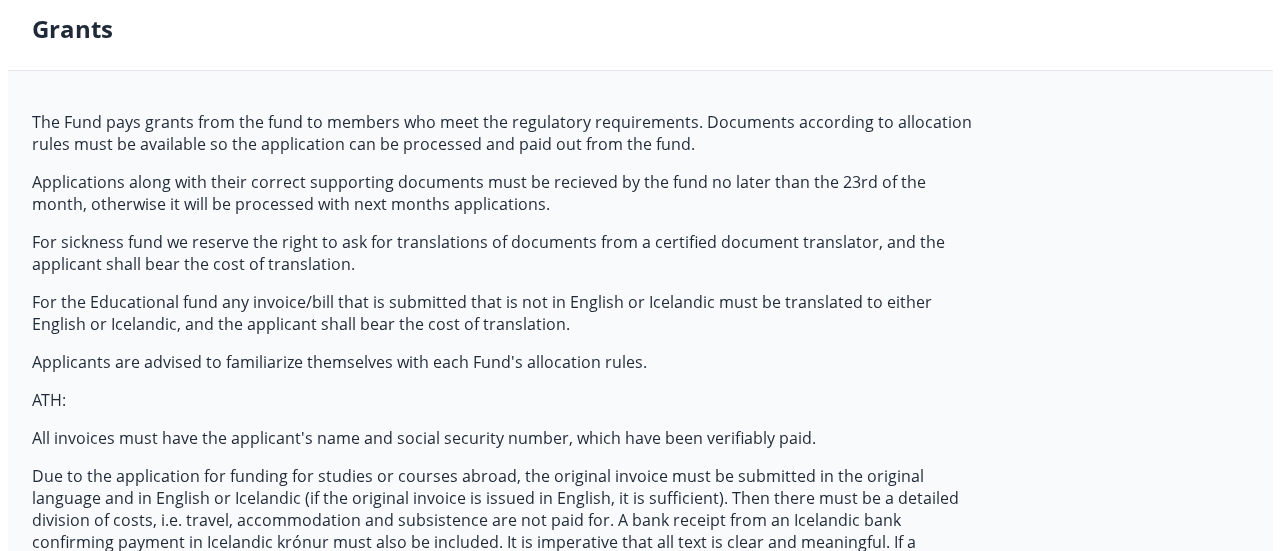 scroll, scrollTop: 0, scrollLeft: 0, axis: both 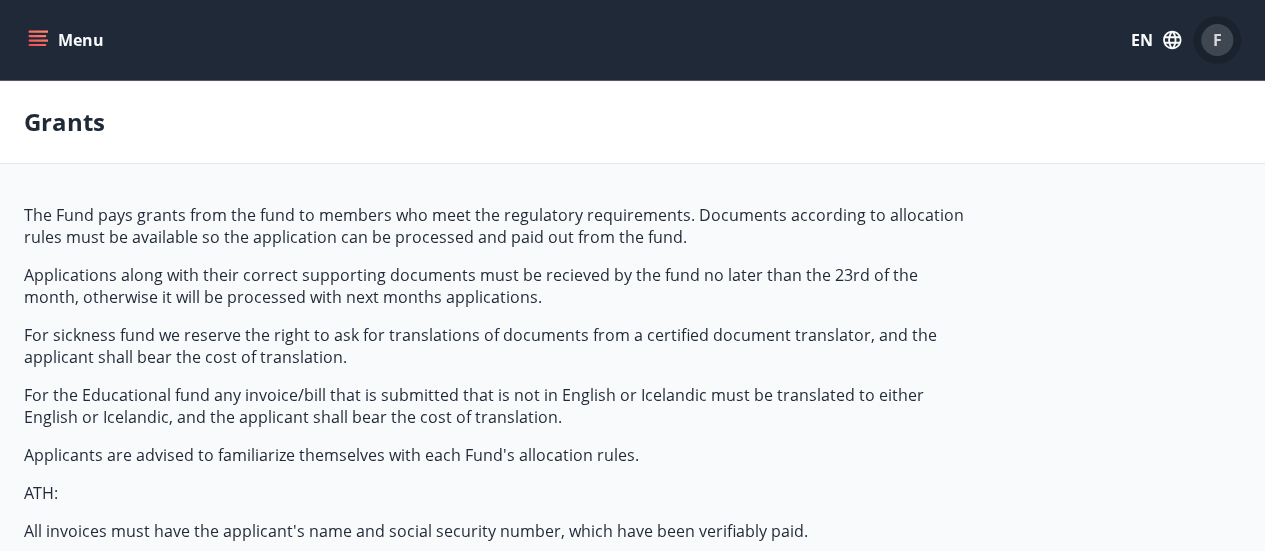click on "F" at bounding box center [1217, 40] 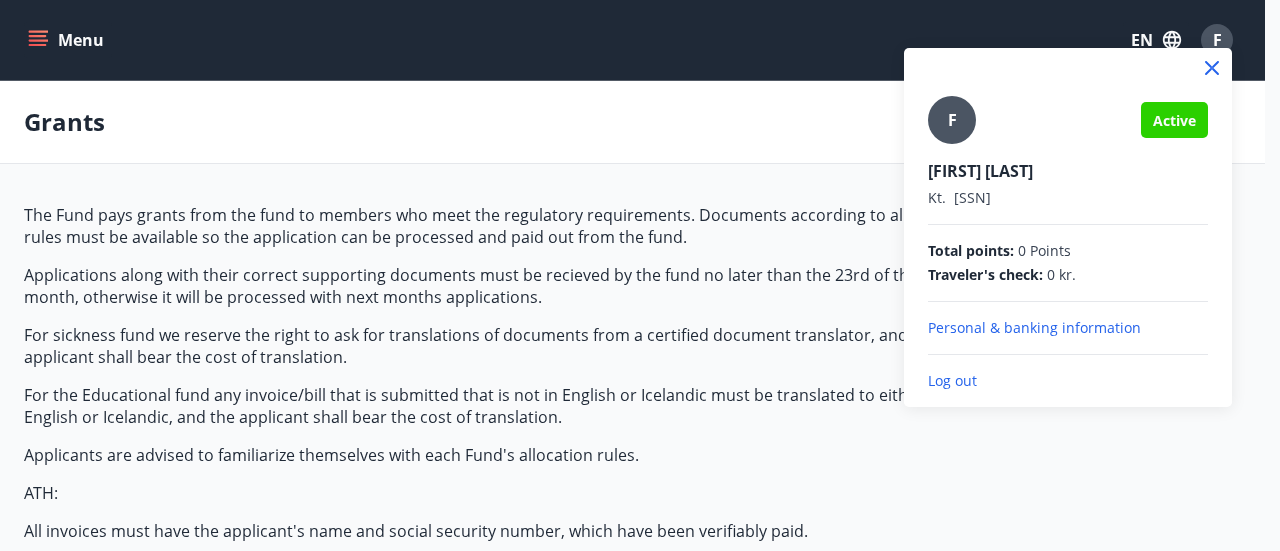 click on "Log out" at bounding box center [1068, 381] 